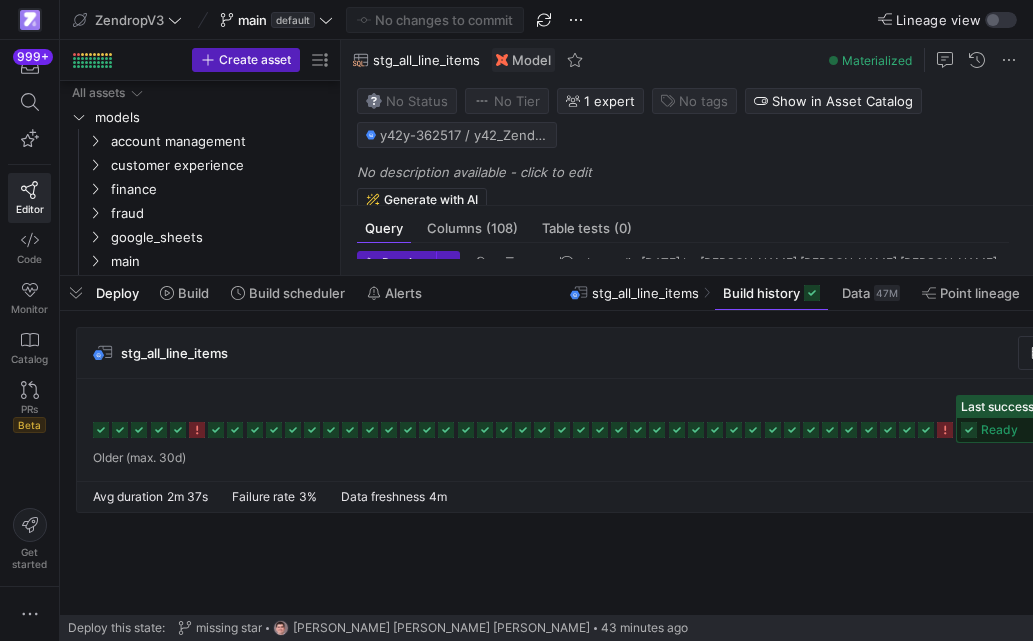 scroll, scrollTop: 0, scrollLeft: 0, axis: both 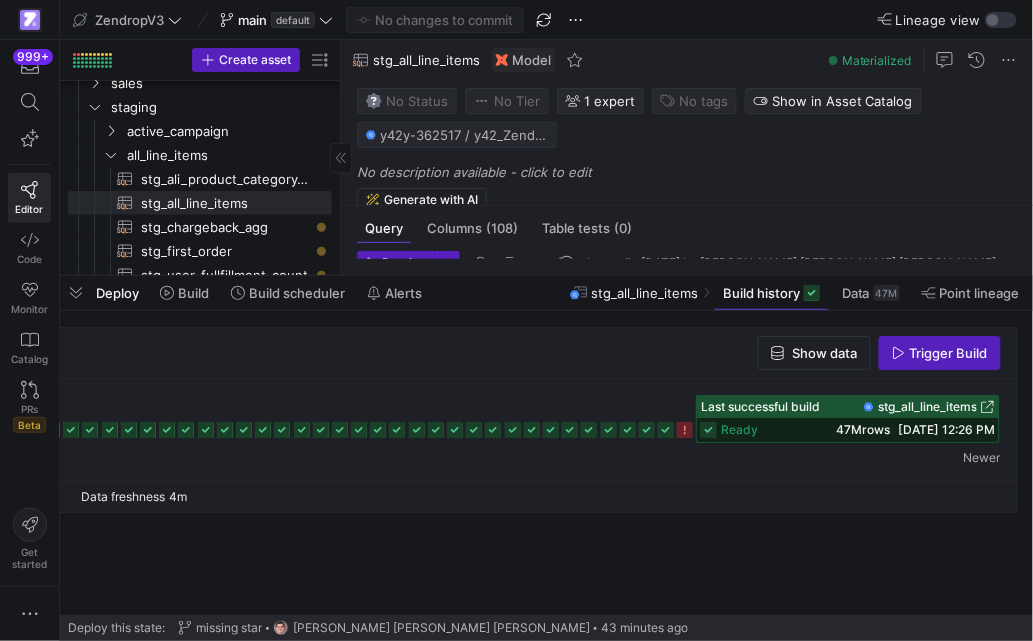 click on "stg_chargeback_agg​​​​​​​​​​" 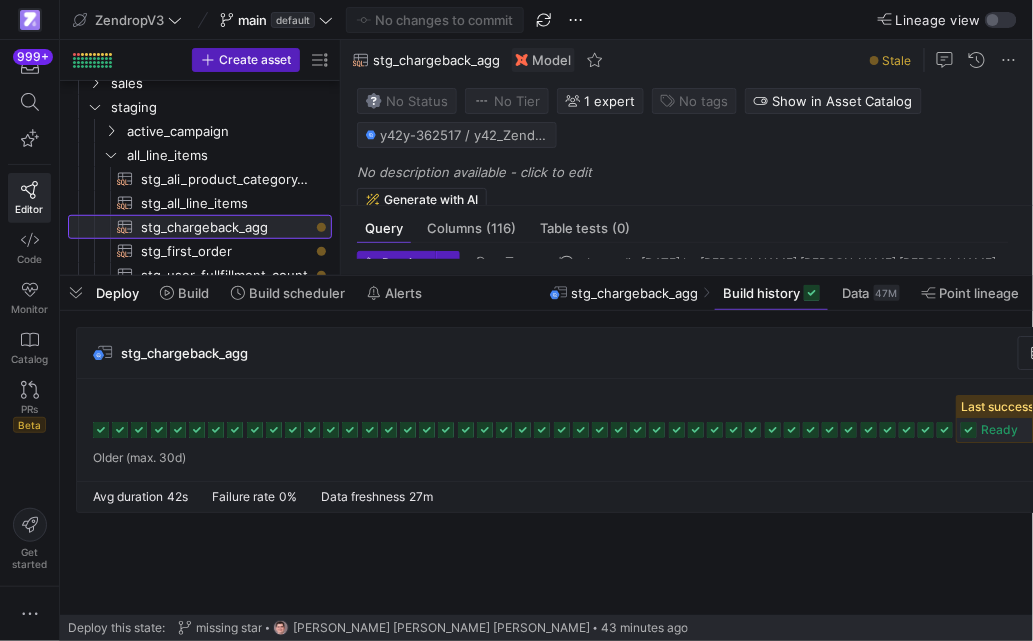 scroll, scrollTop: 0, scrollLeft: 260, axis: horizontal 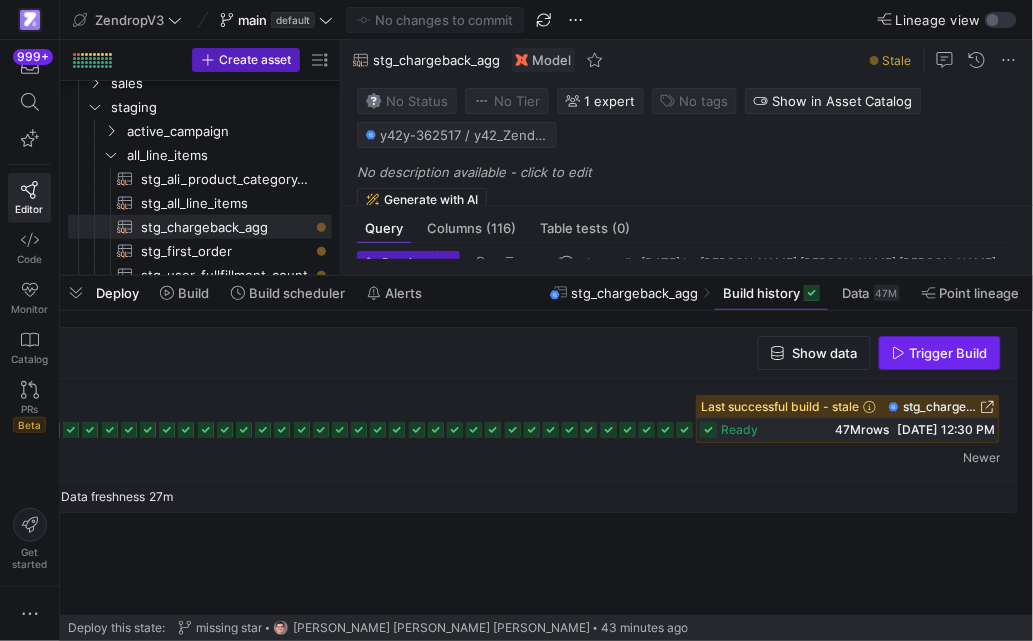 click on "Trigger Build" at bounding box center [949, 353] 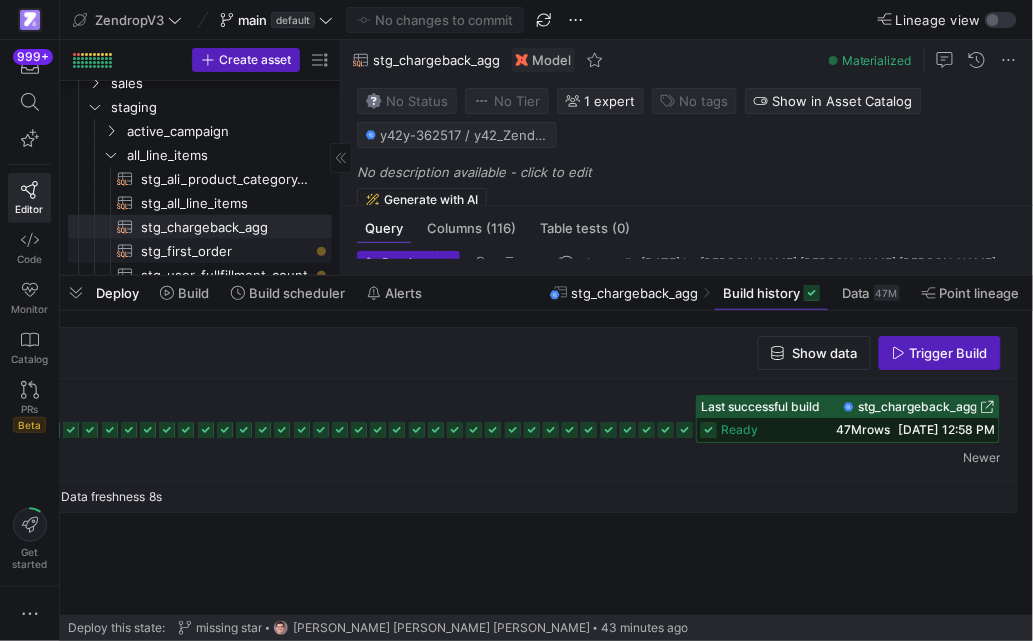 click on "stg_first_order​​​​​​​​​​" 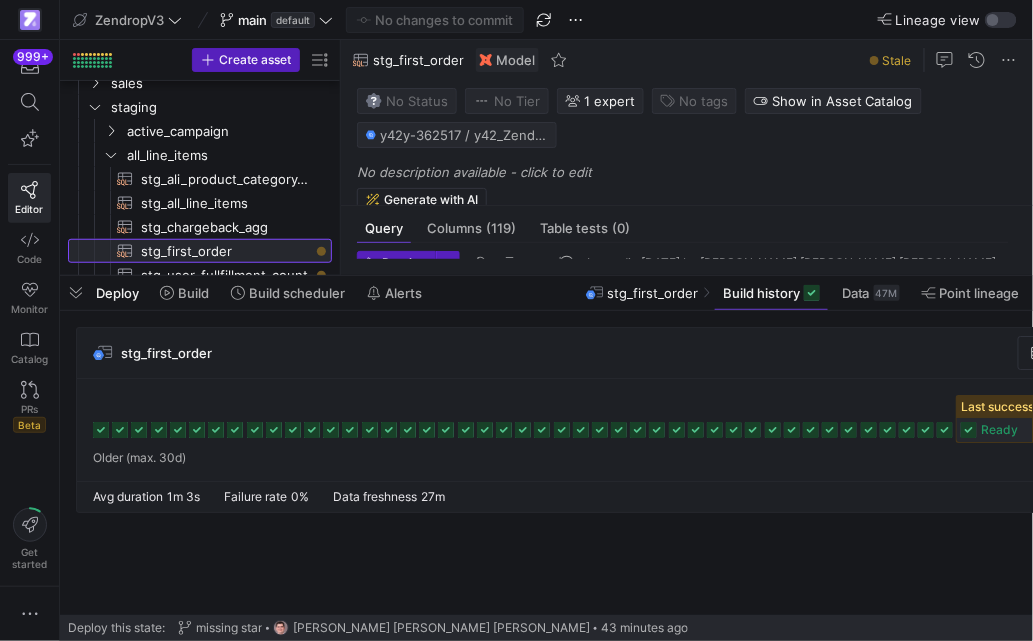 scroll, scrollTop: 0, scrollLeft: 260, axis: horizontal 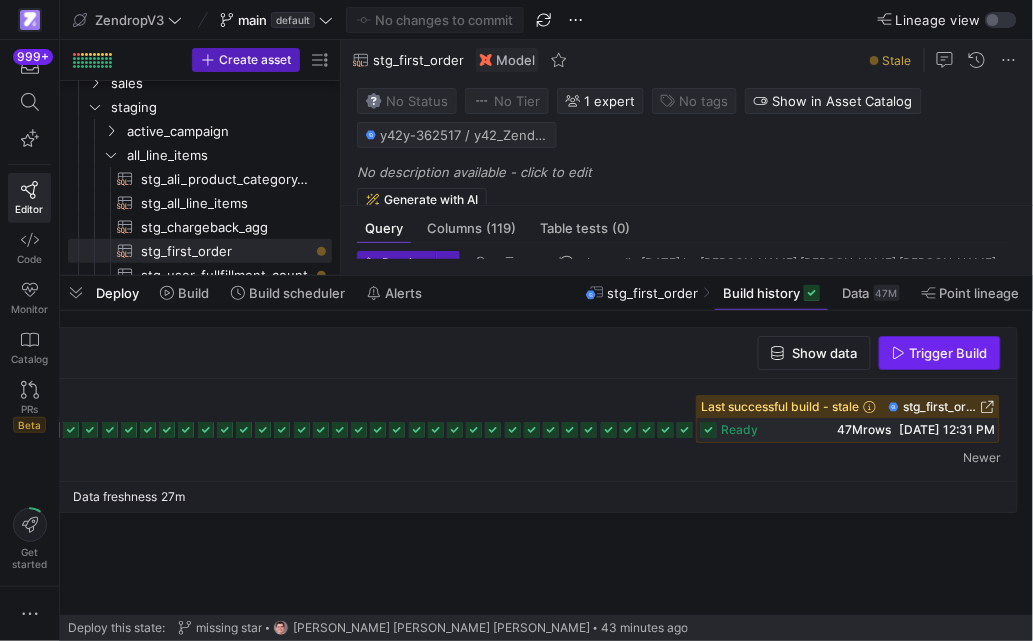 click at bounding box center [940, 353] 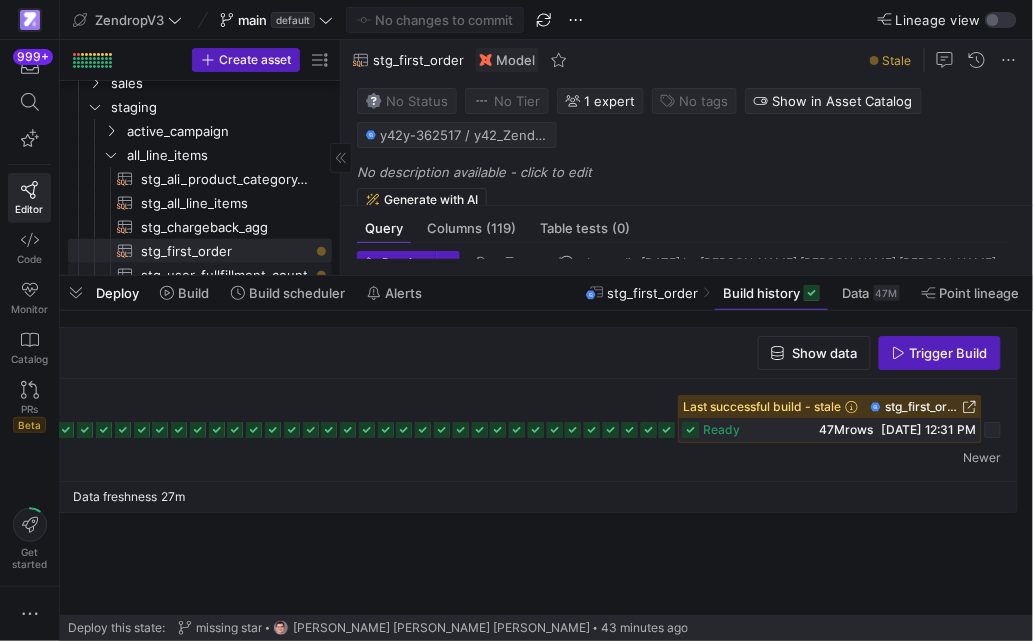 scroll, scrollTop: 305, scrollLeft: 0, axis: vertical 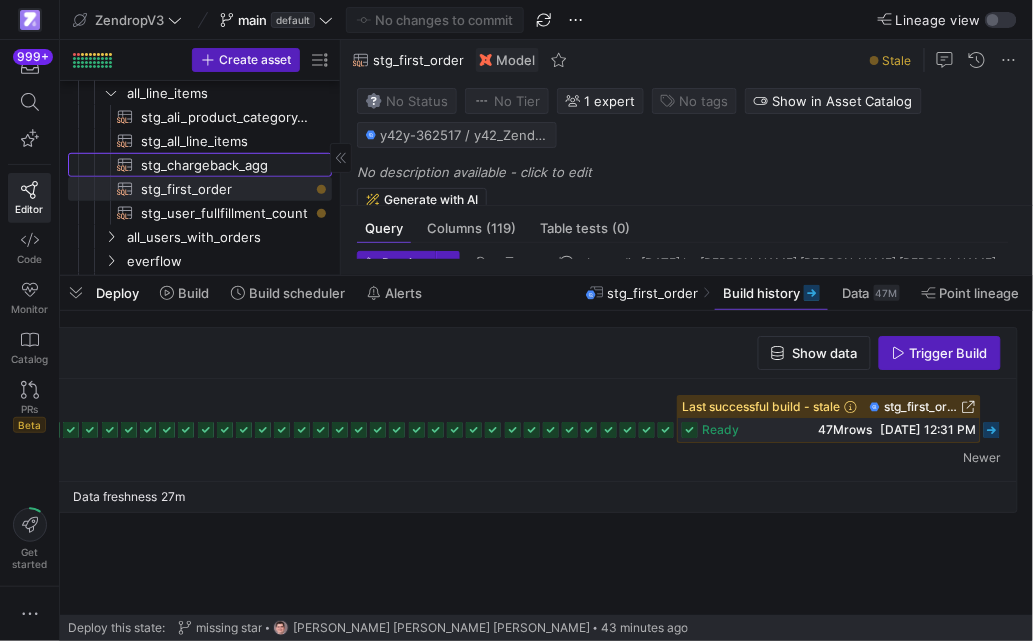 click on "stg_chargeback_agg​​​​​​​​​​" 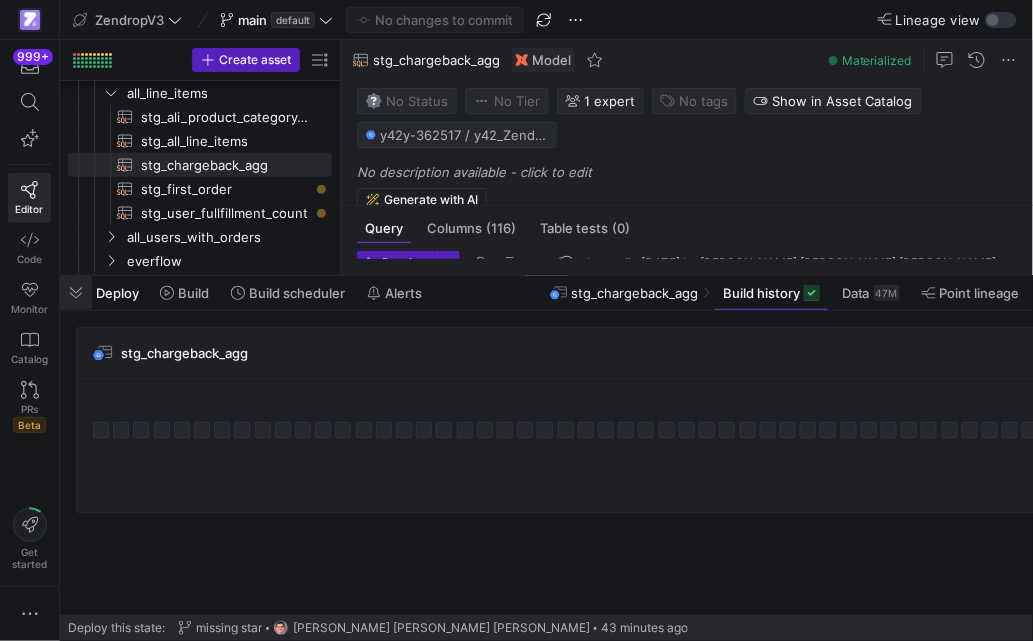 click 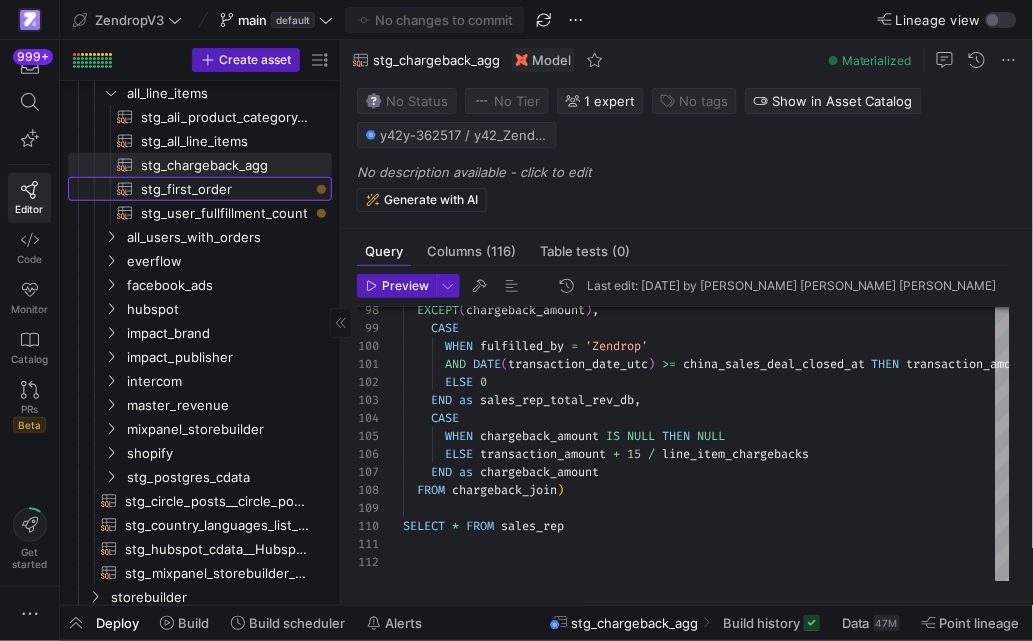 click on "stg_first_order​​​​​​​​​​" 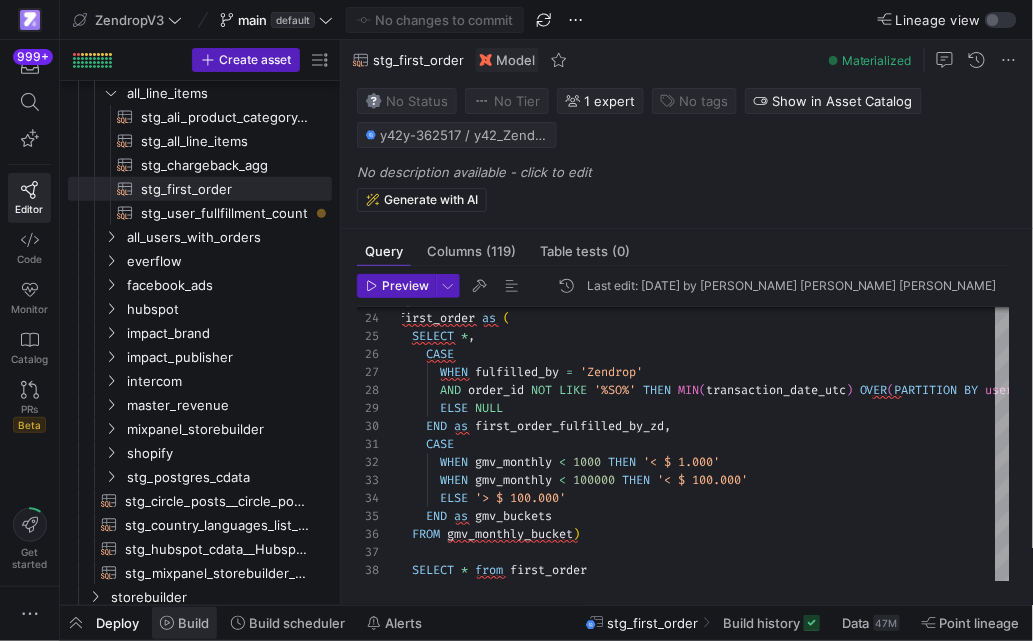 click on "Build" 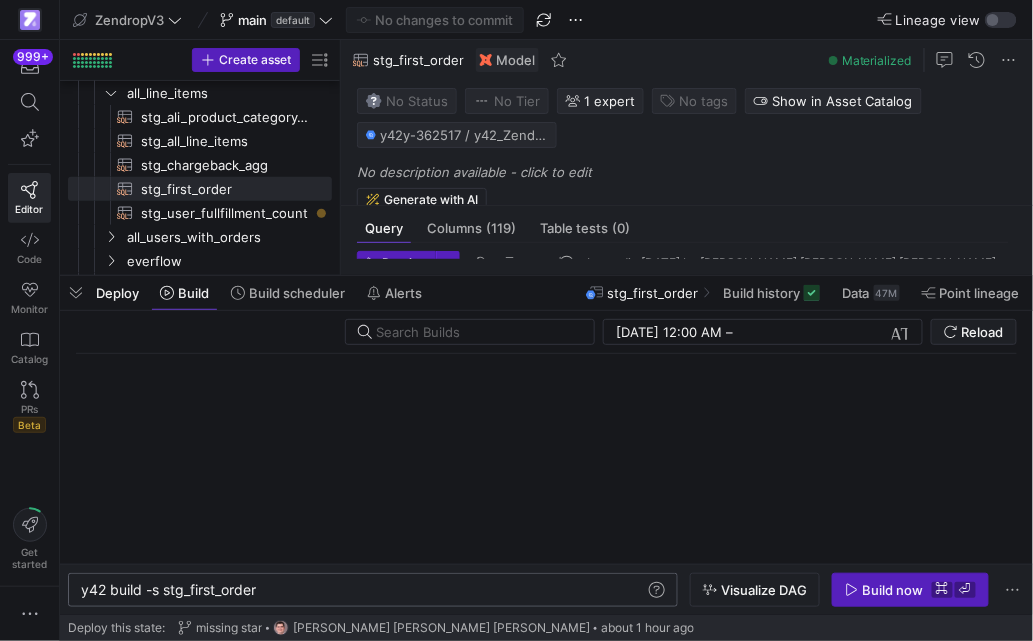 scroll, scrollTop: 0, scrollLeft: 177, axis: horizontal 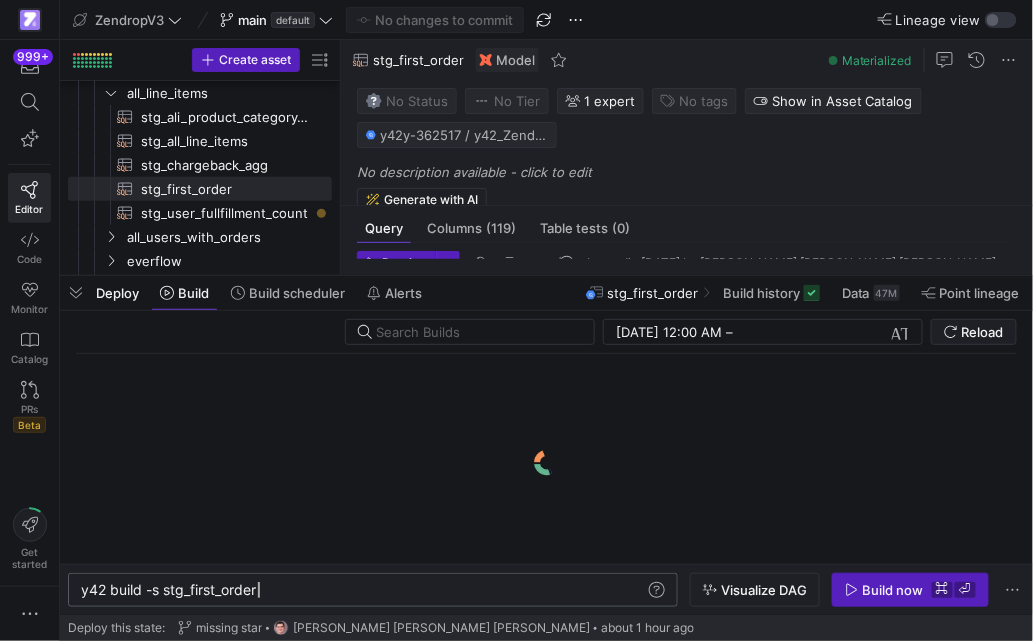 click on "y42 build -s stg_first_order" 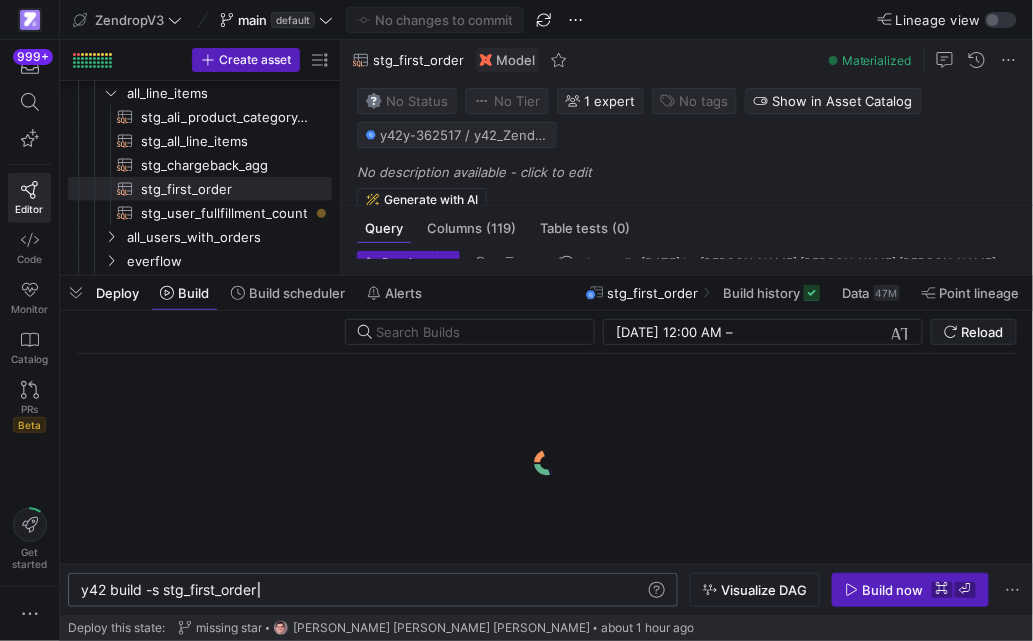 scroll, scrollTop: 0, scrollLeft: 186, axis: horizontal 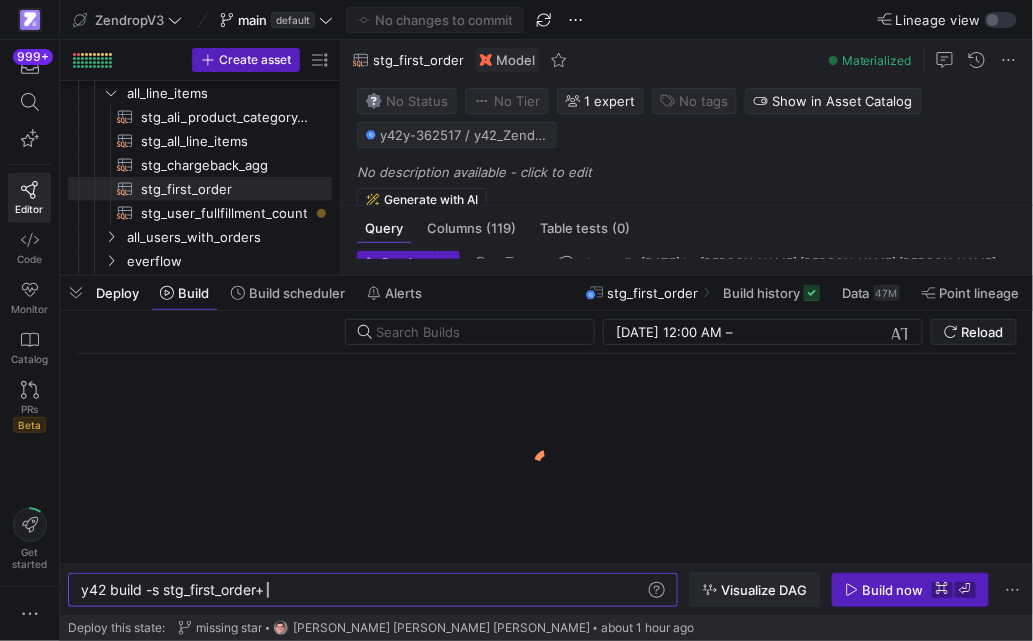 type on "y42 build -s stg_first_order+" 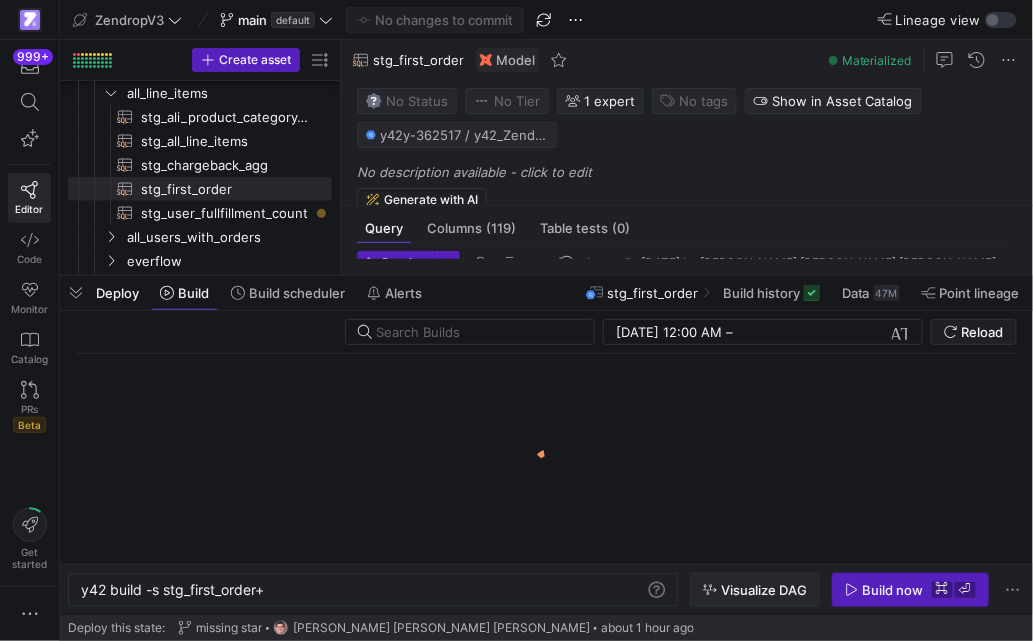 click at bounding box center (755, 590) 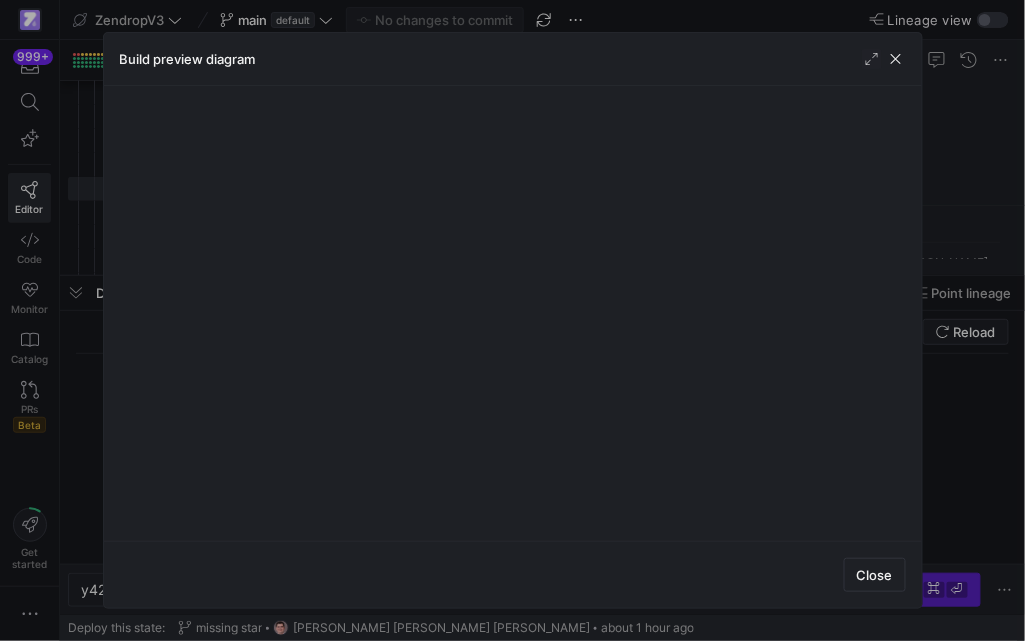 click on "Close" at bounding box center [513, 574] 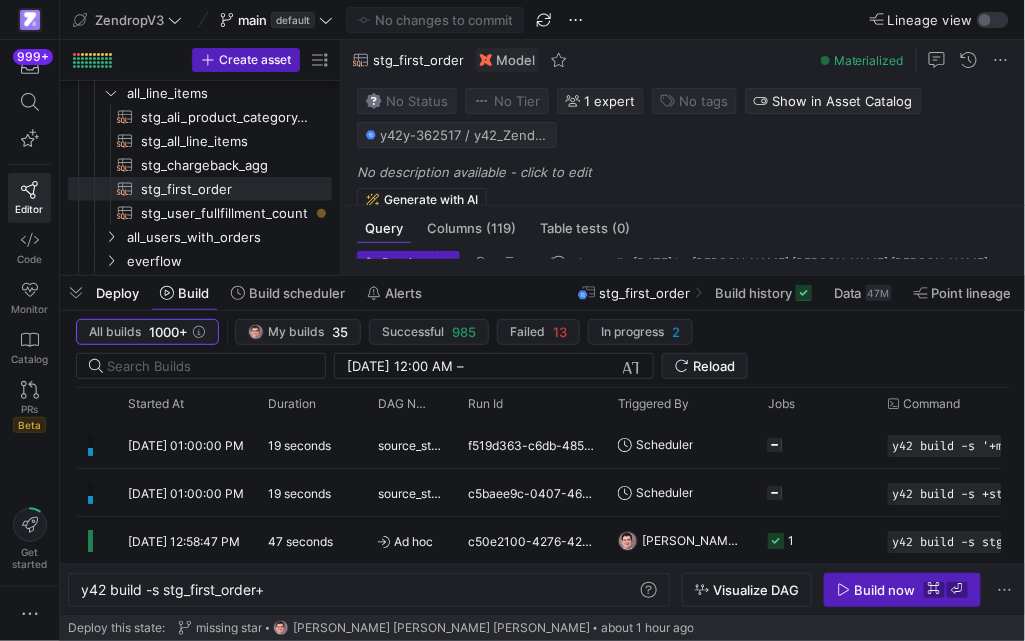 type 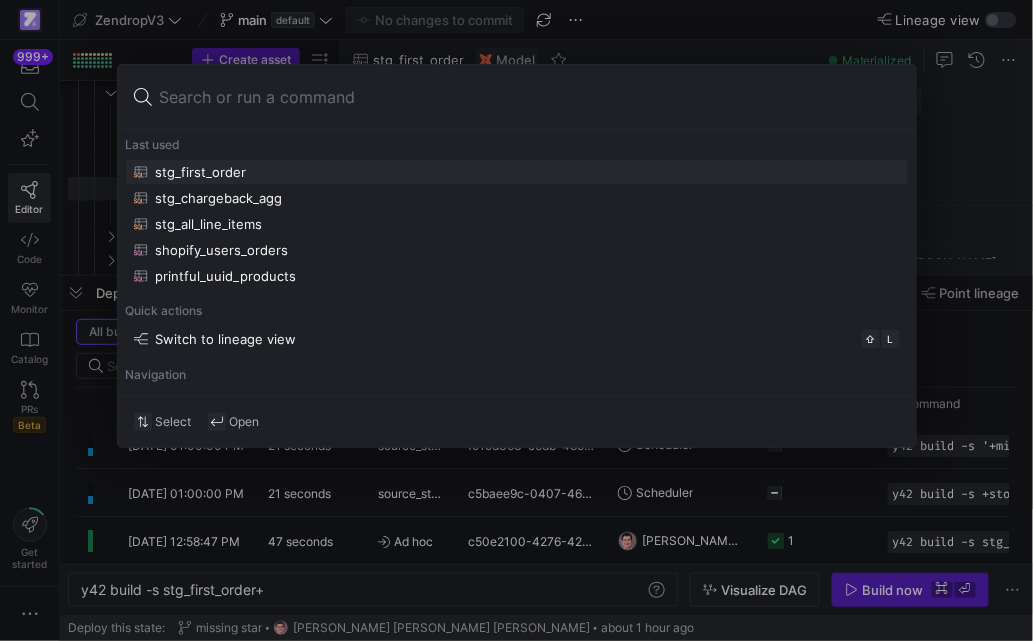 type on "a" 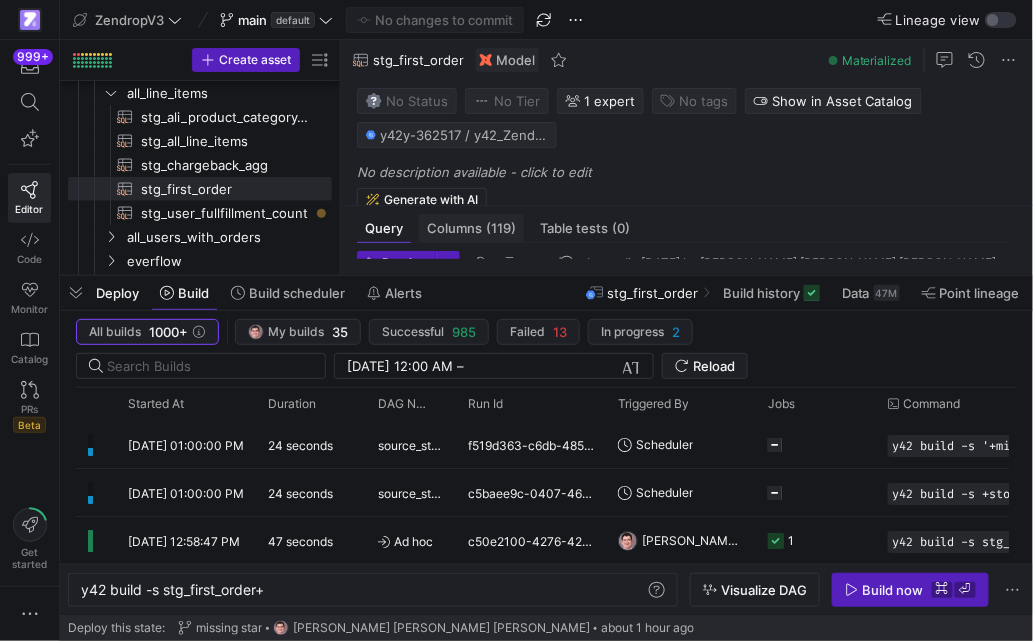 click on "Columns  (119)" at bounding box center [471, 228] 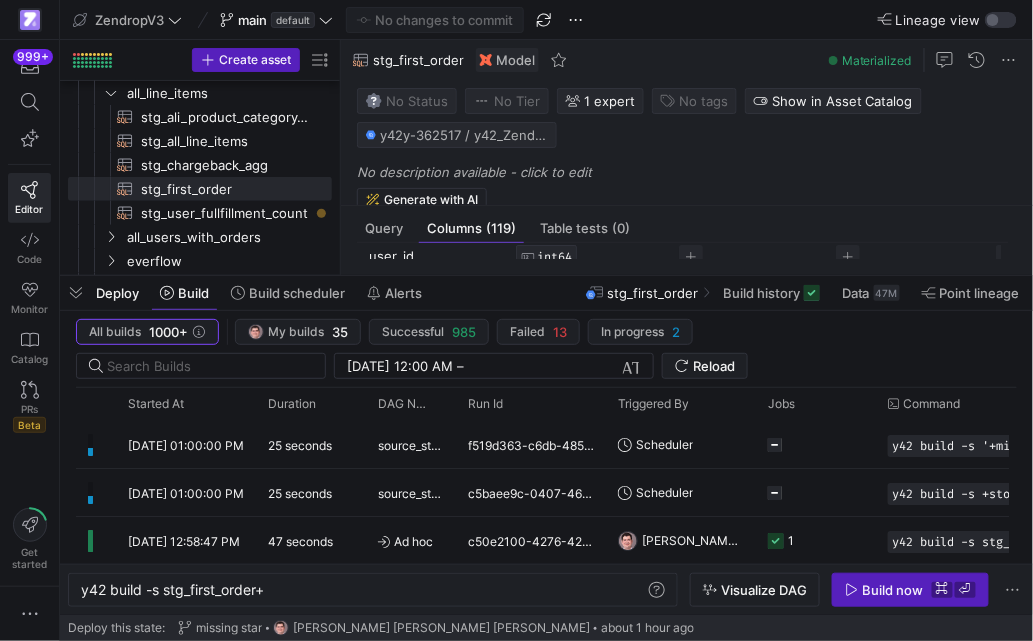 scroll, scrollTop: 129, scrollLeft: 0, axis: vertical 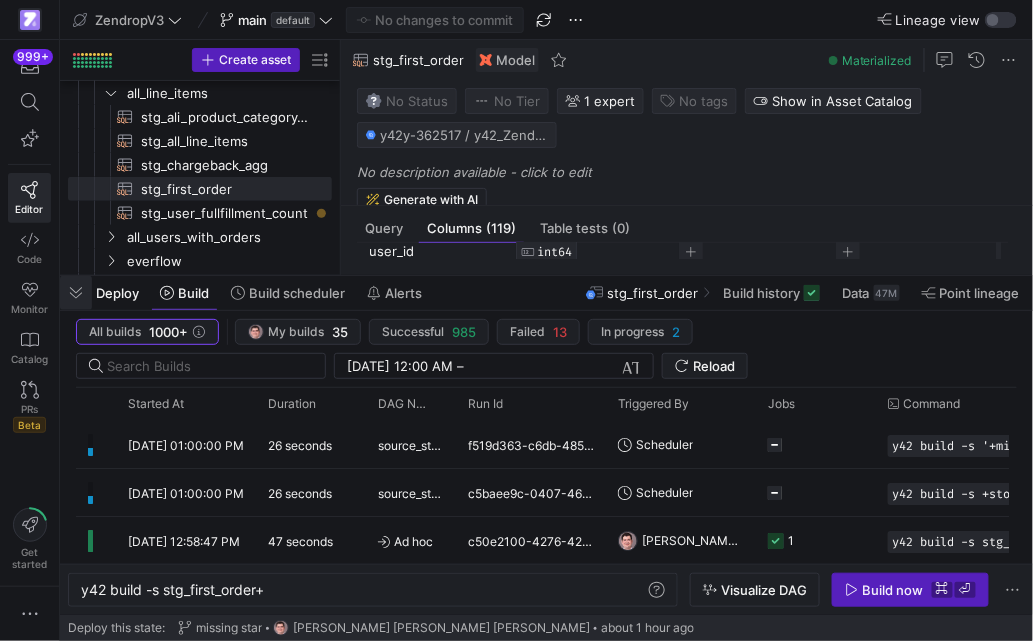 click 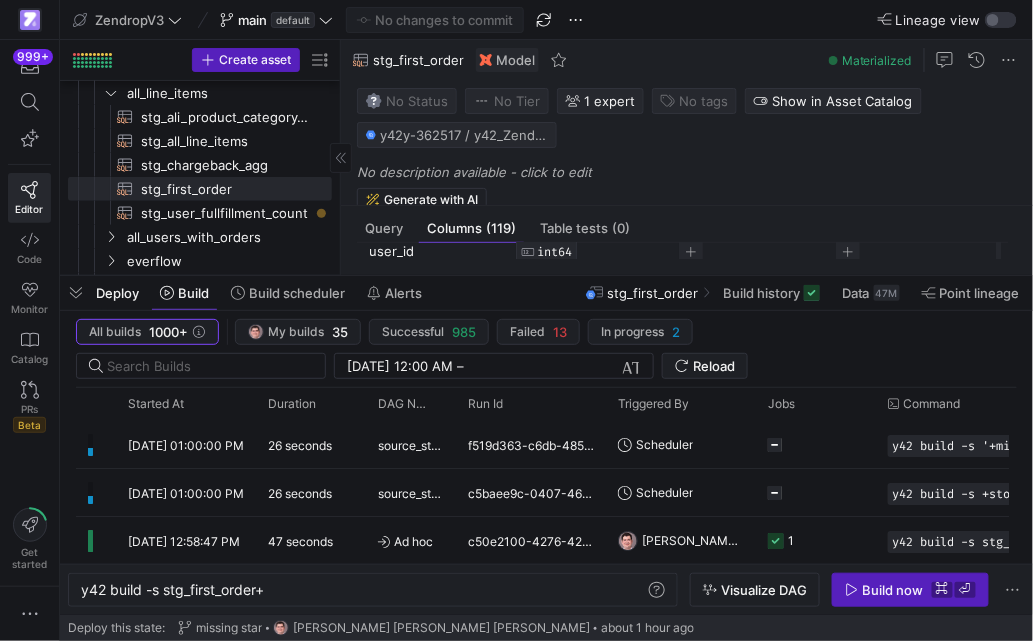 scroll, scrollTop: 0, scrollLeft: 0, axis: both 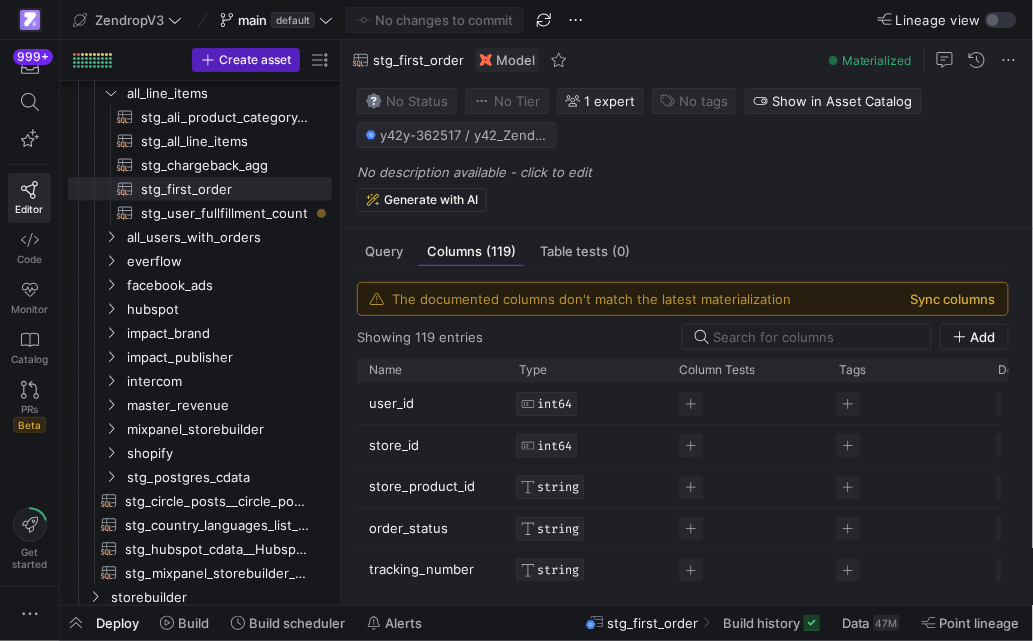 click on "Sync columns" 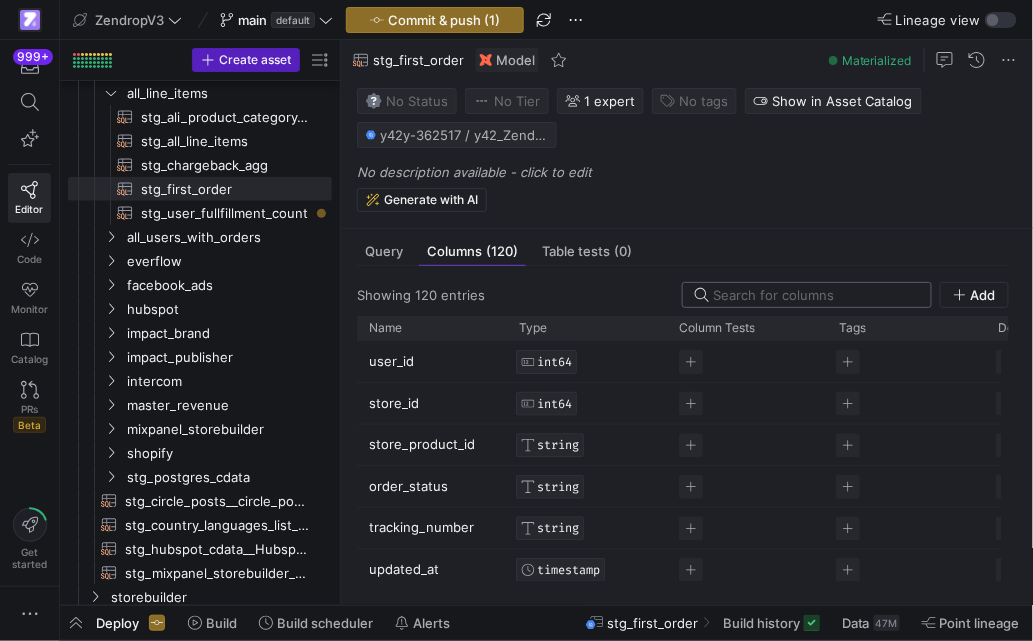 click at bounding box center (816, 295) 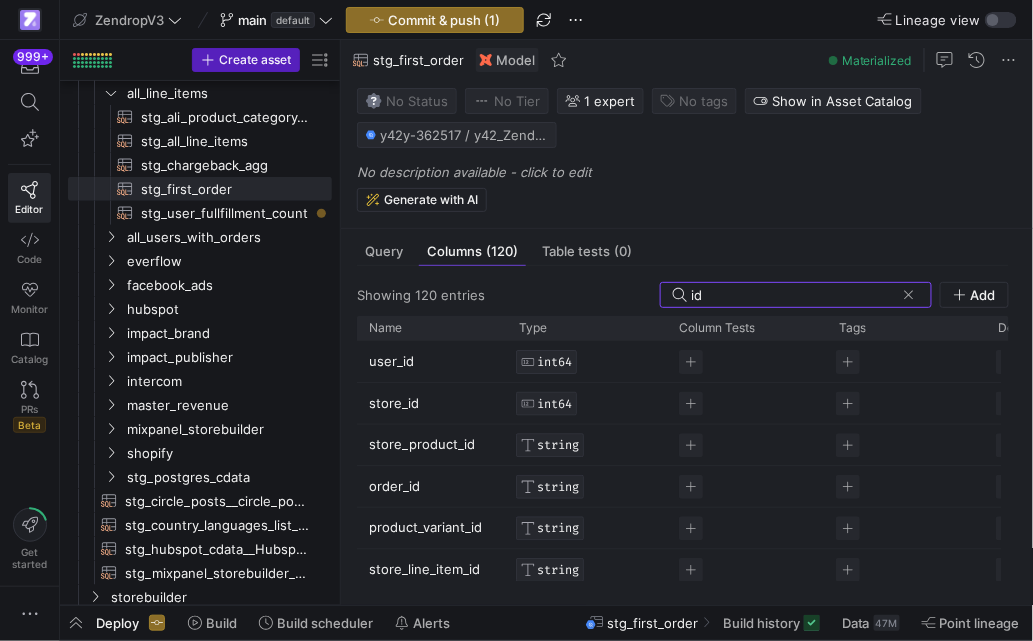 scroll, scrollTop: 65, scrollLeft: 0, axis: vertical 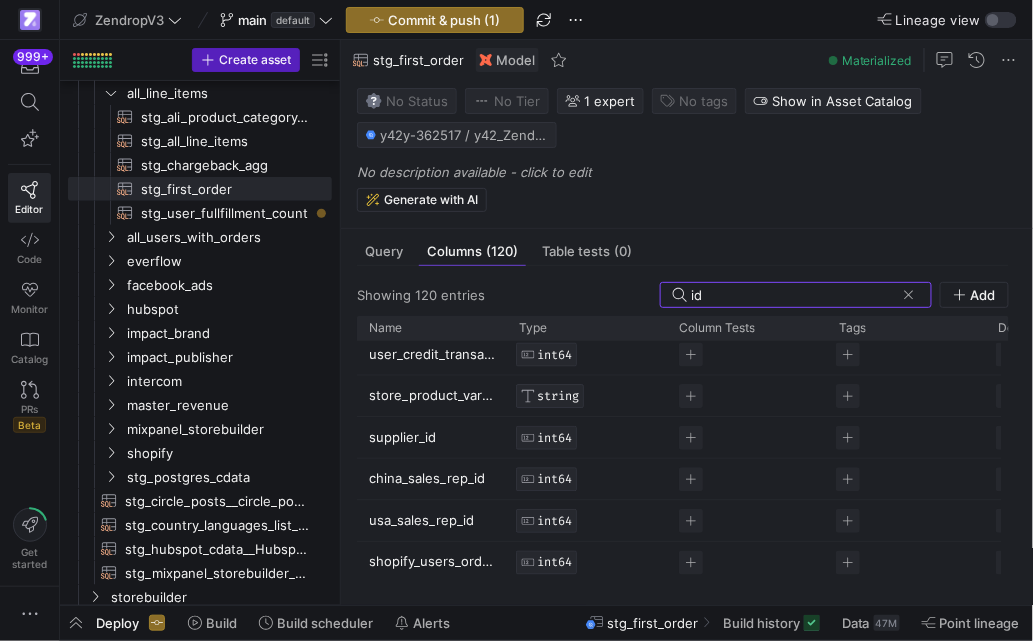 type on "id" 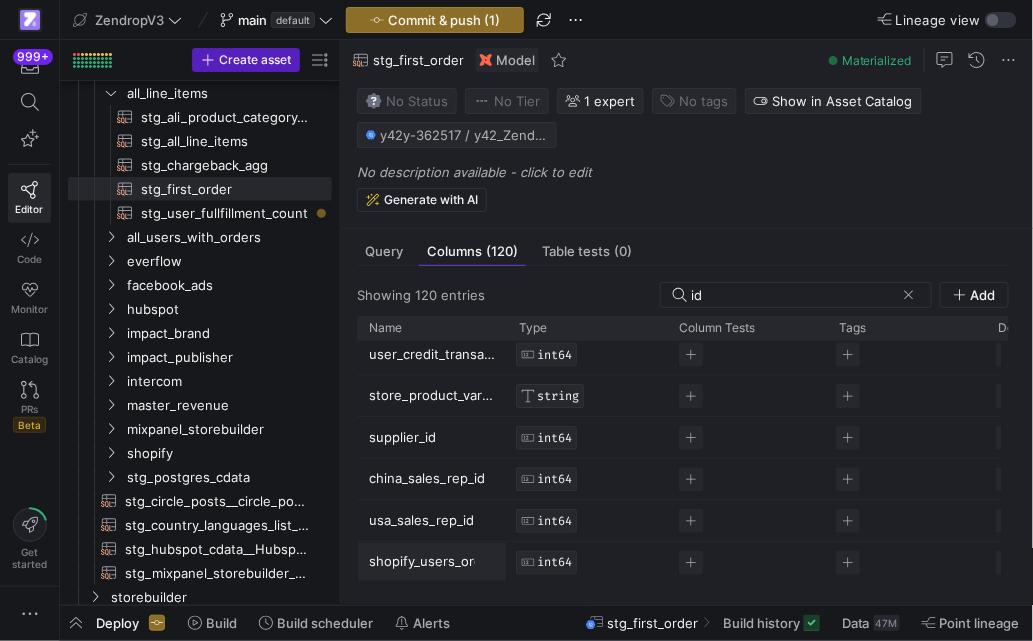 scroll, scrollTop: 0, scrollLeft: 0, axis: both 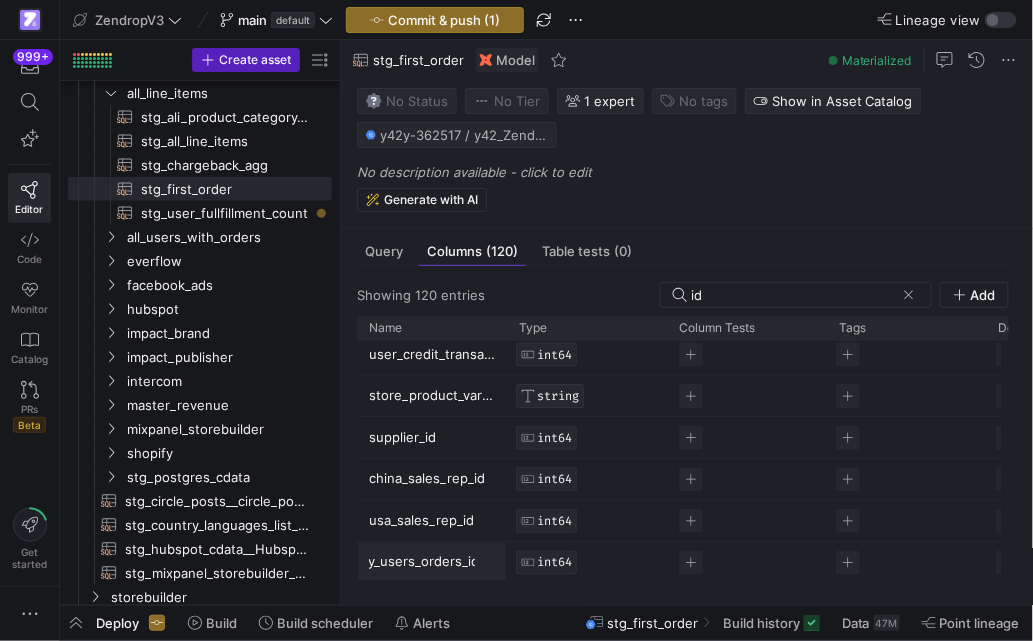 click on "shopify_users_orders_id" at bounding box center [422, 562] 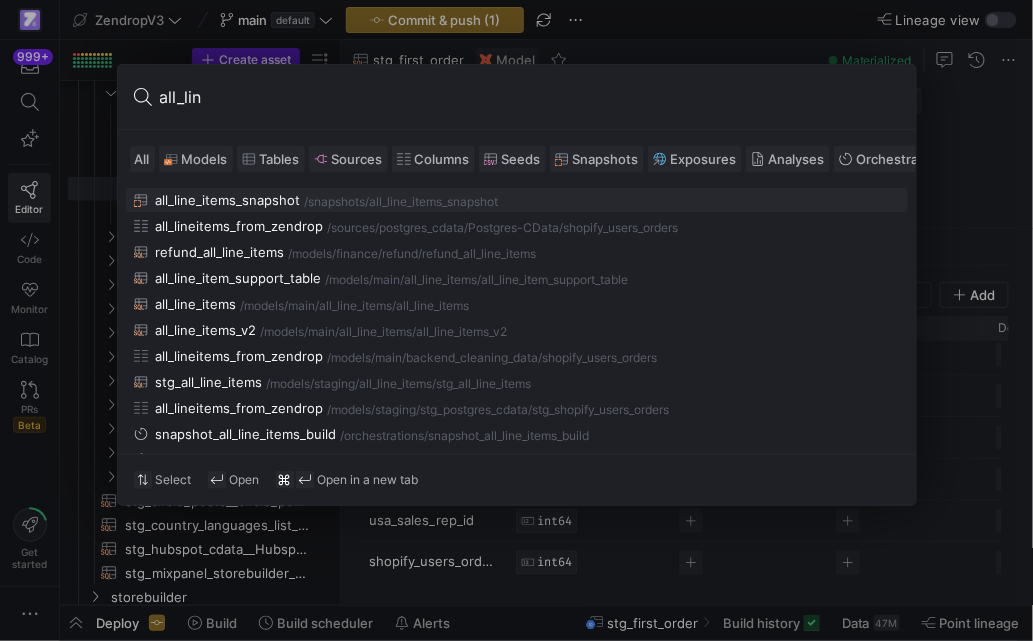 type on "all_line" 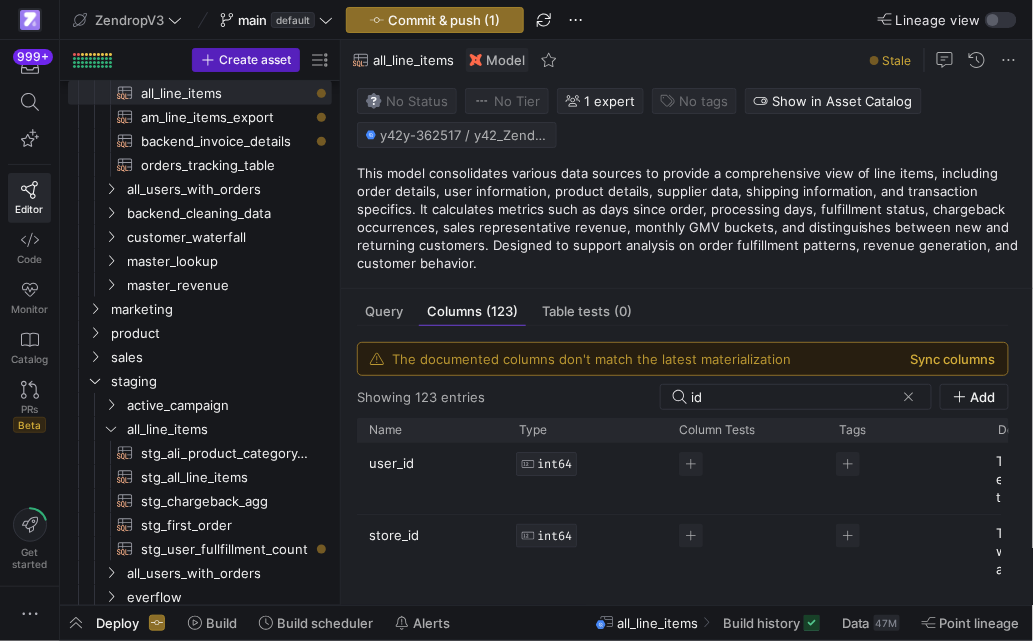 click on "Sync columns" 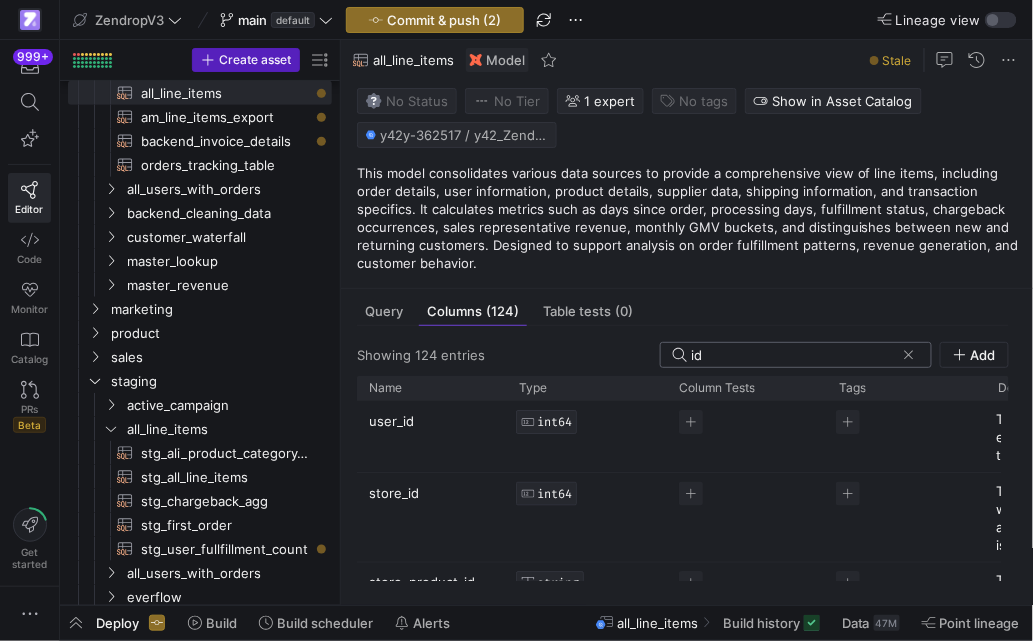 click on "id" at bounding box center (793, 355) 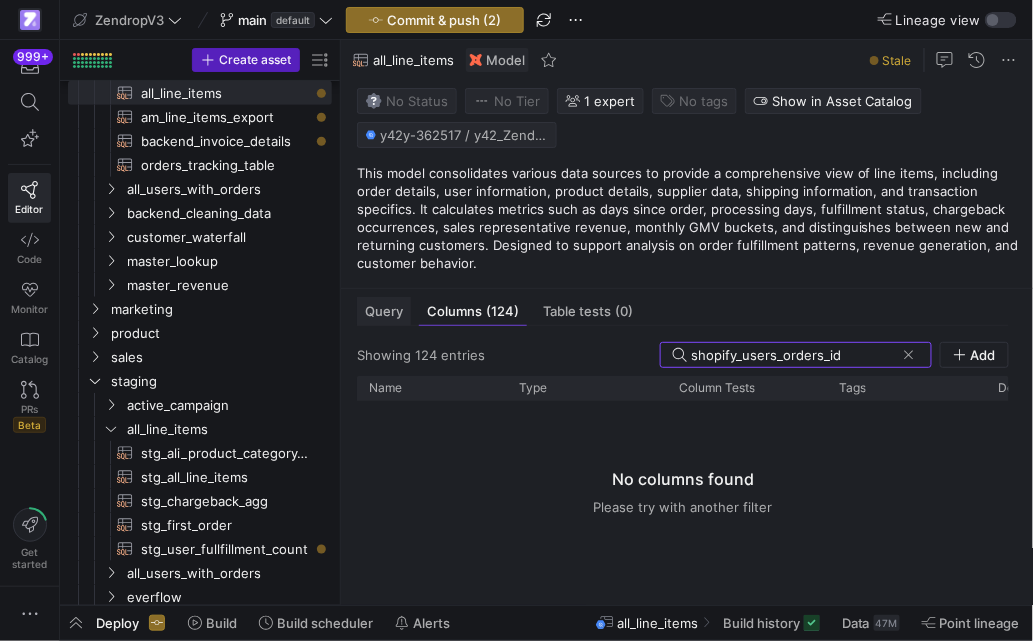type on "shopify_users_orders_id" 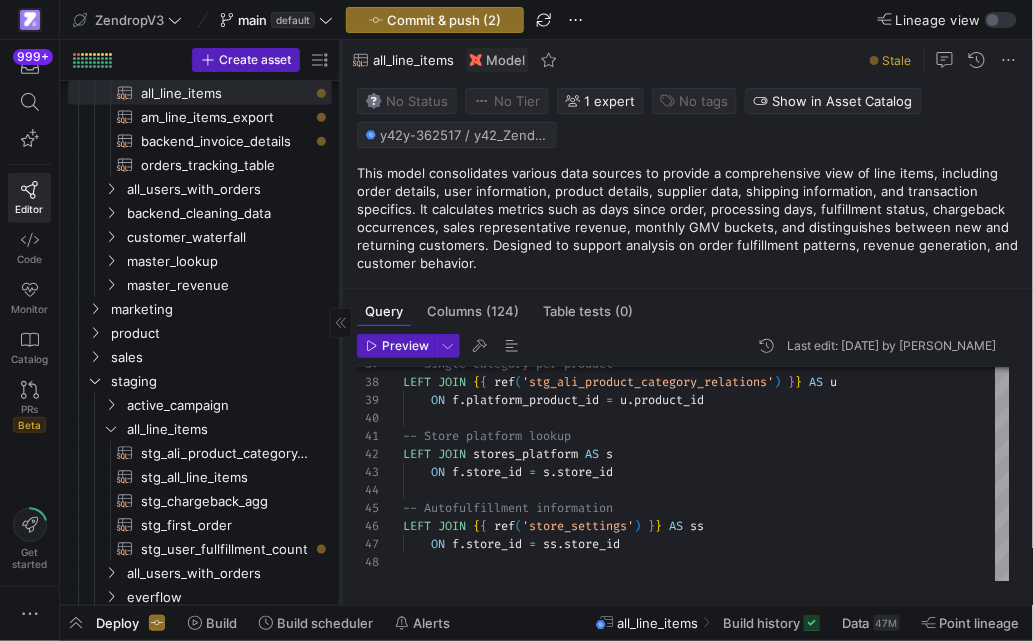 click 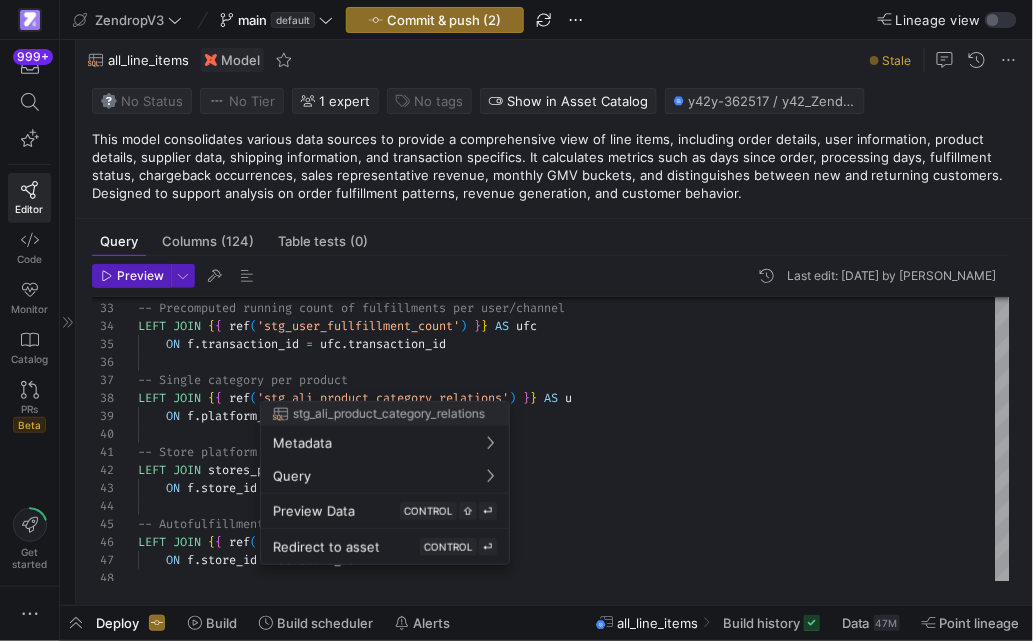 click at bounding box center [516, 320] 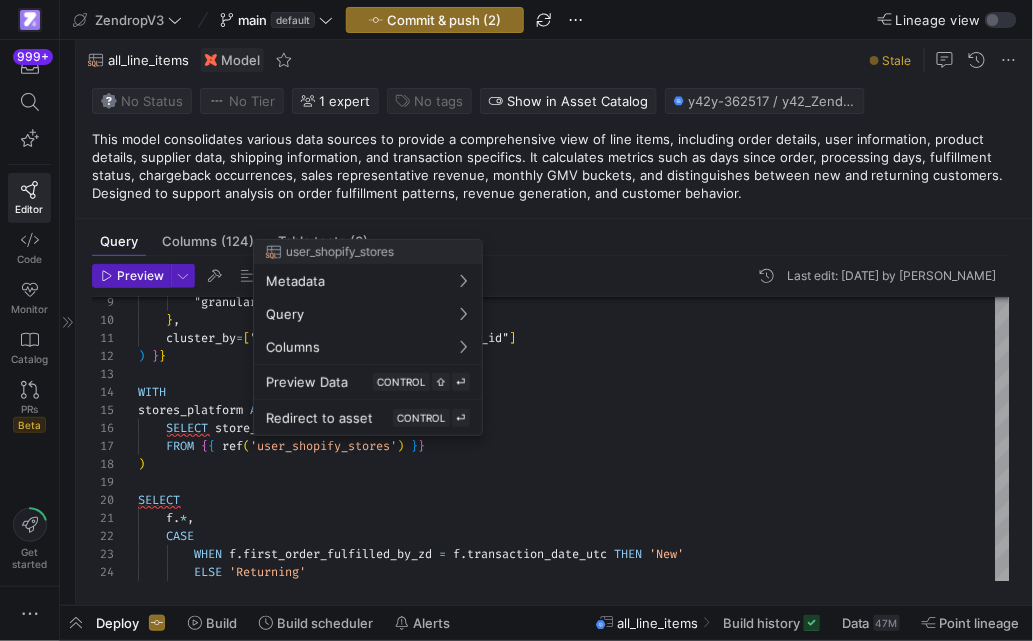 click at bounding box center [516, 320] 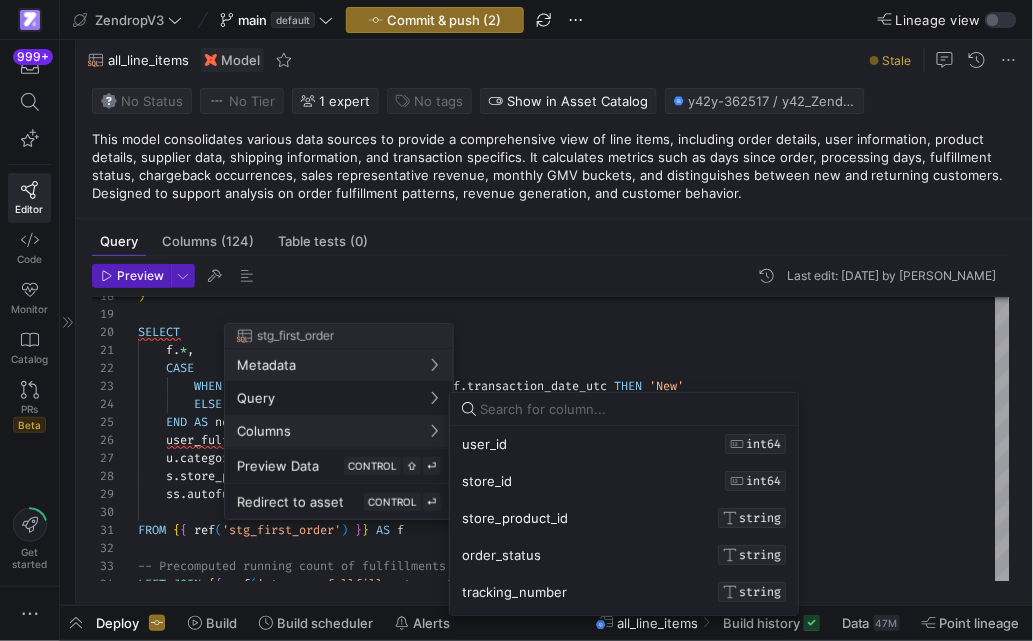click on "Columns" at bounding box center (339, 431) 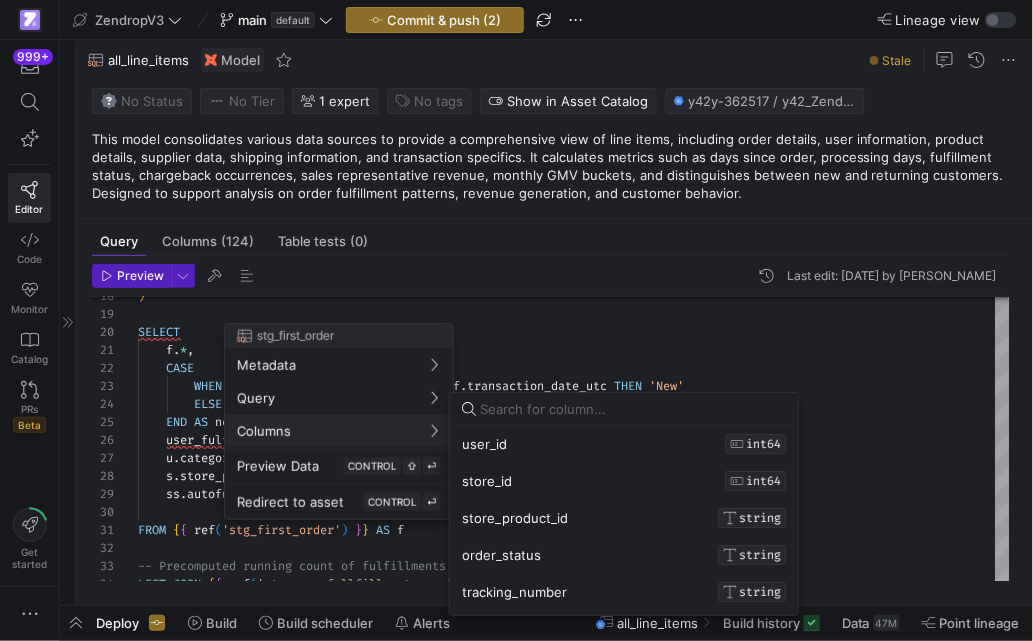 click at bounding box center [633, 409] 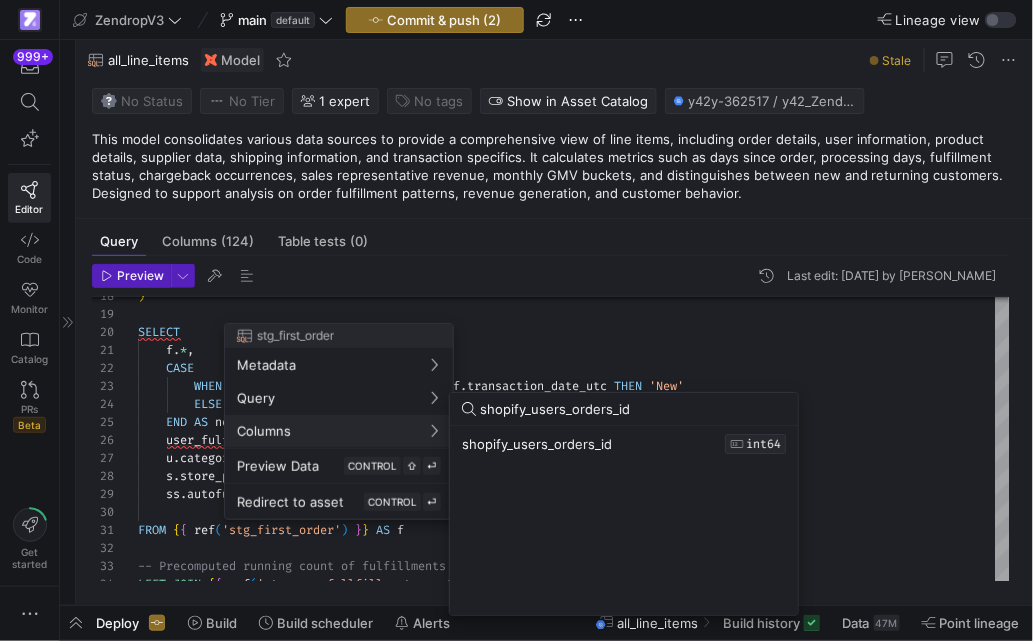 type on "shopify_users_orders_id" 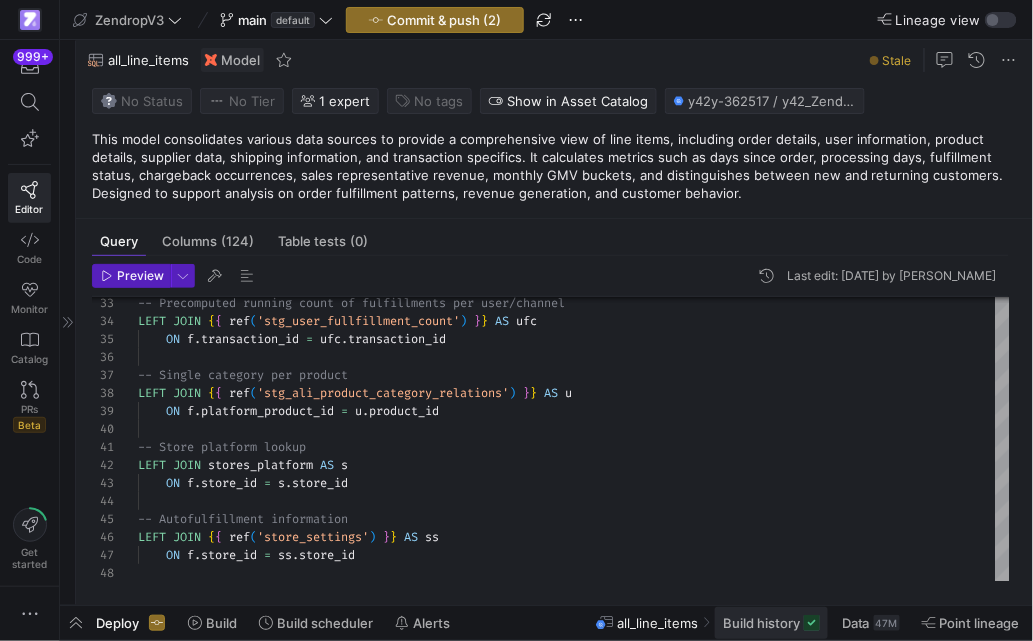 click on "Build history" 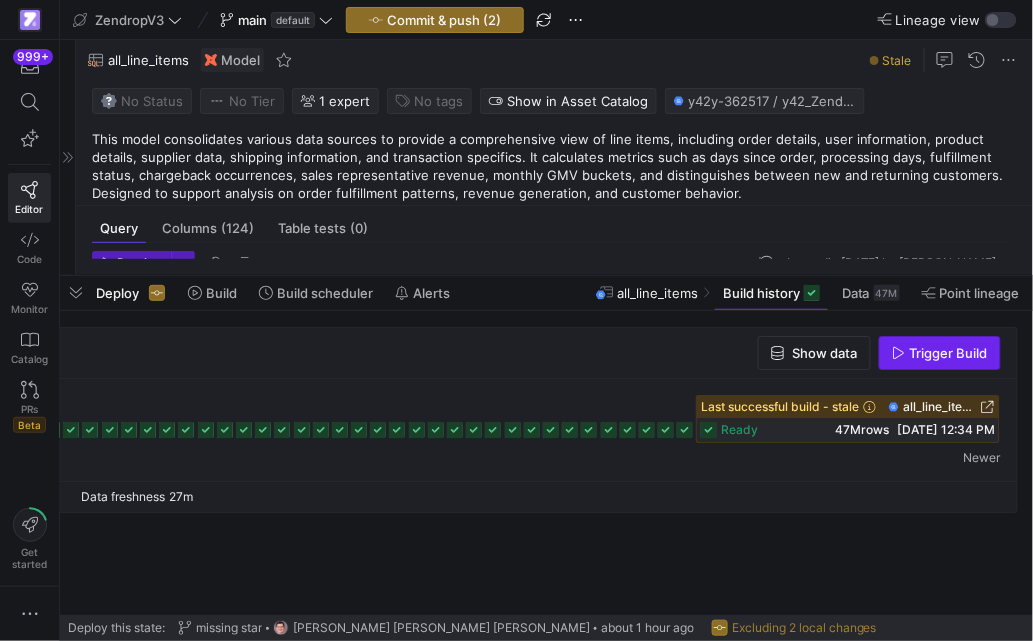 click on "Trigger Build" at bounding box center [949, 353] 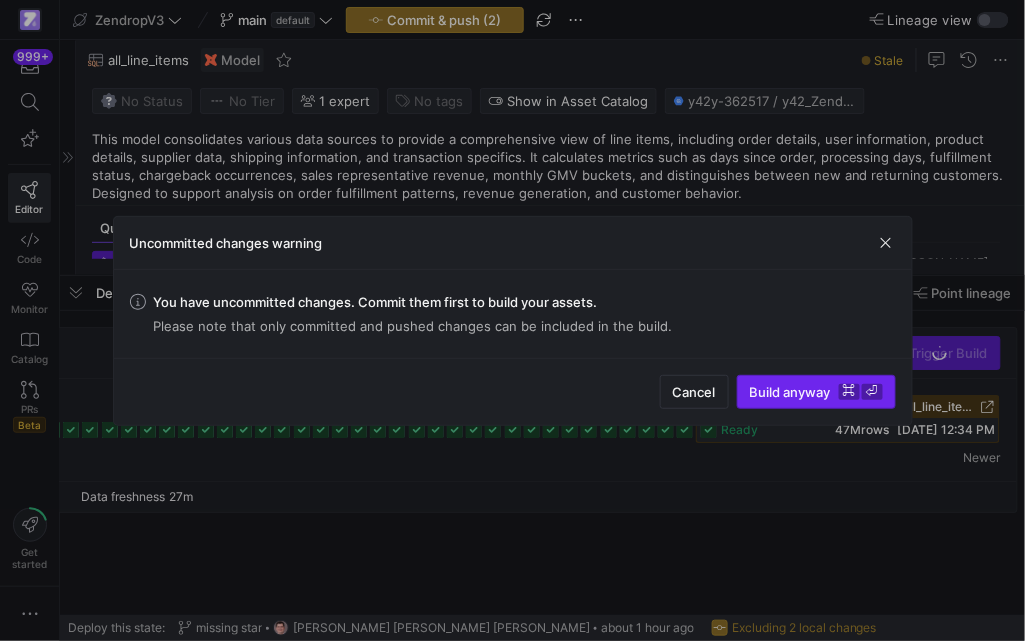 click on "Build anyway  ⌘ ⏎" at bounding box center (816, 392) 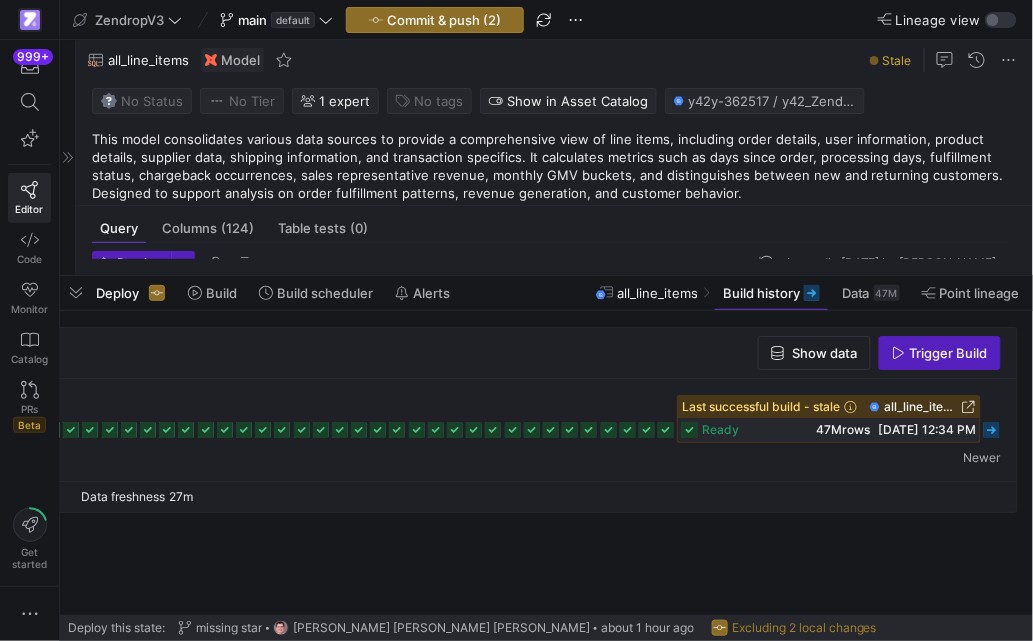 click 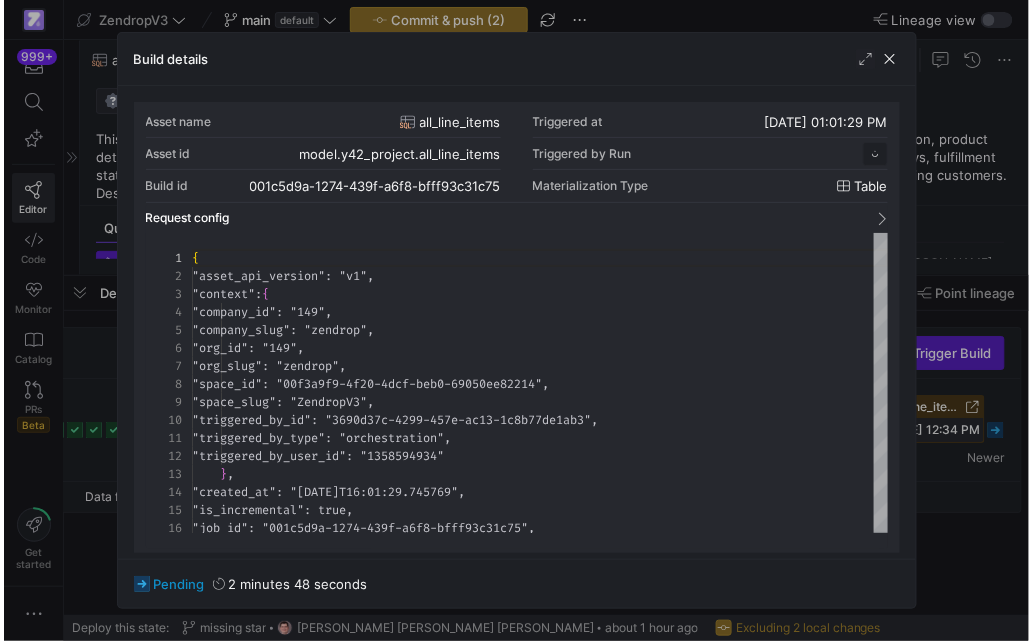 scroll, scrollTop: 180, scrollLeft: 0, axis: vertical 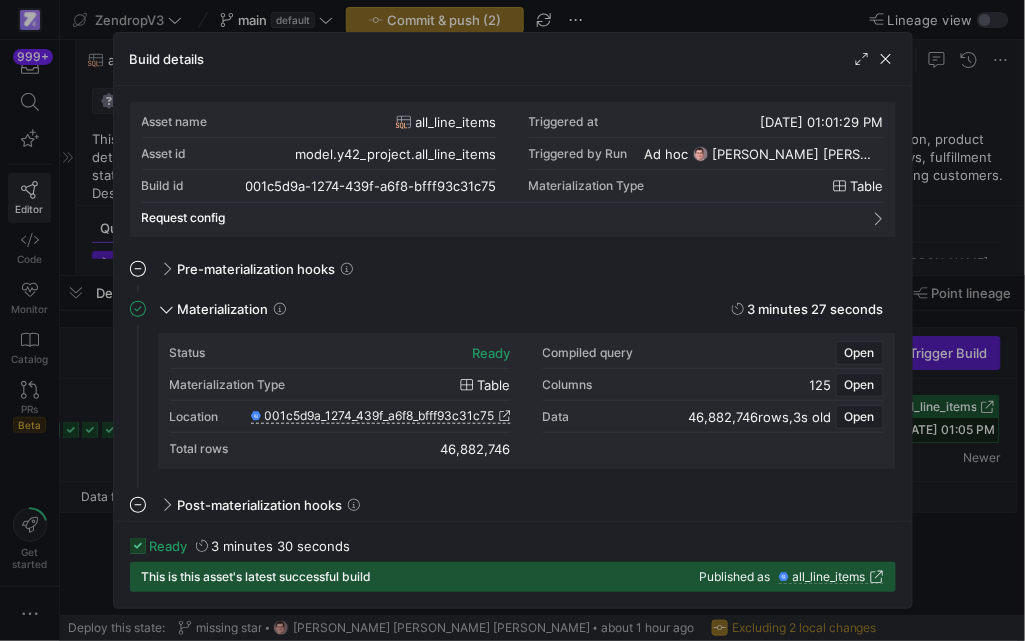 click at bounding box center (512, 320) 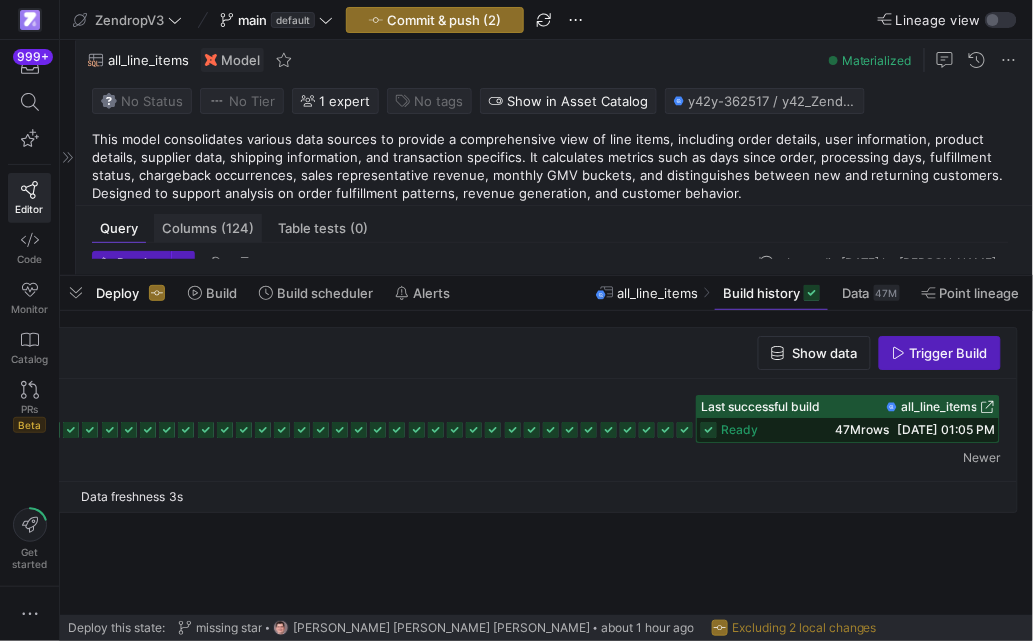 click on "(124)" at bounding box center (237, 228) 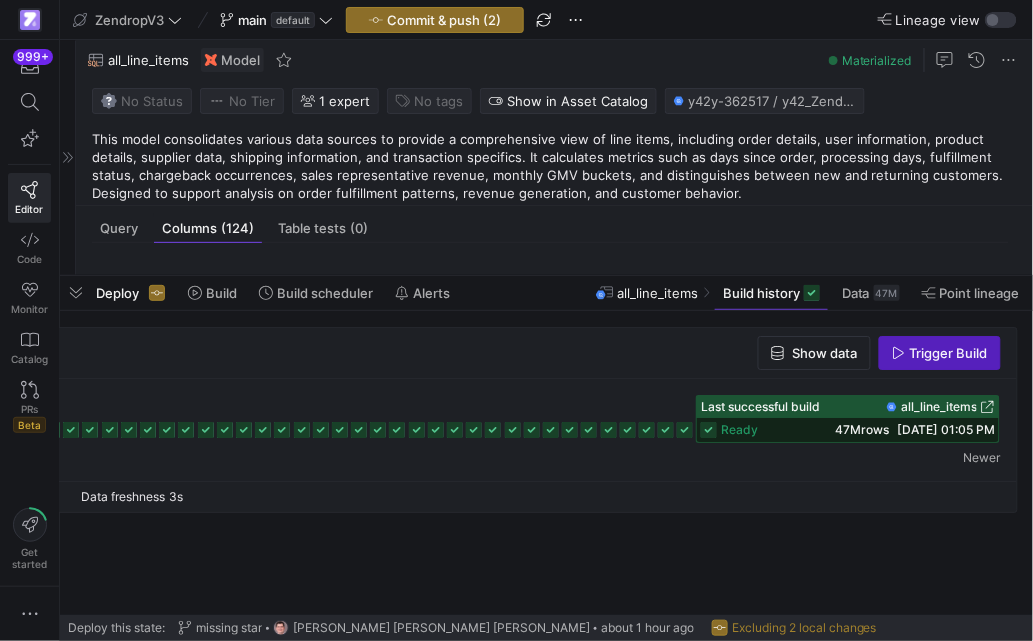 scroll, scrollTop: 62, scrollLeft: 0, axis: vertical 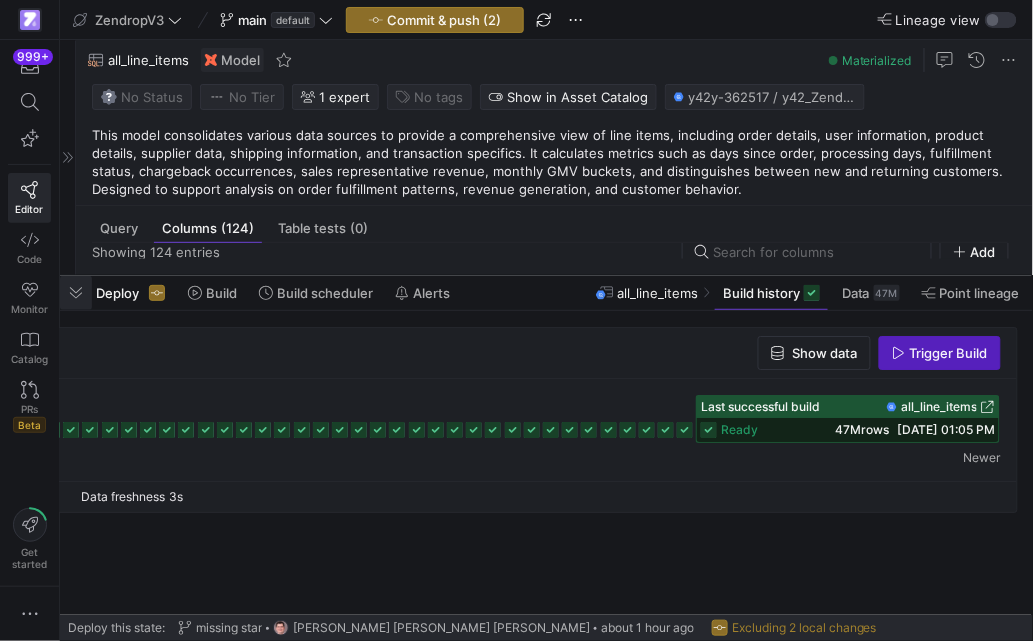 click 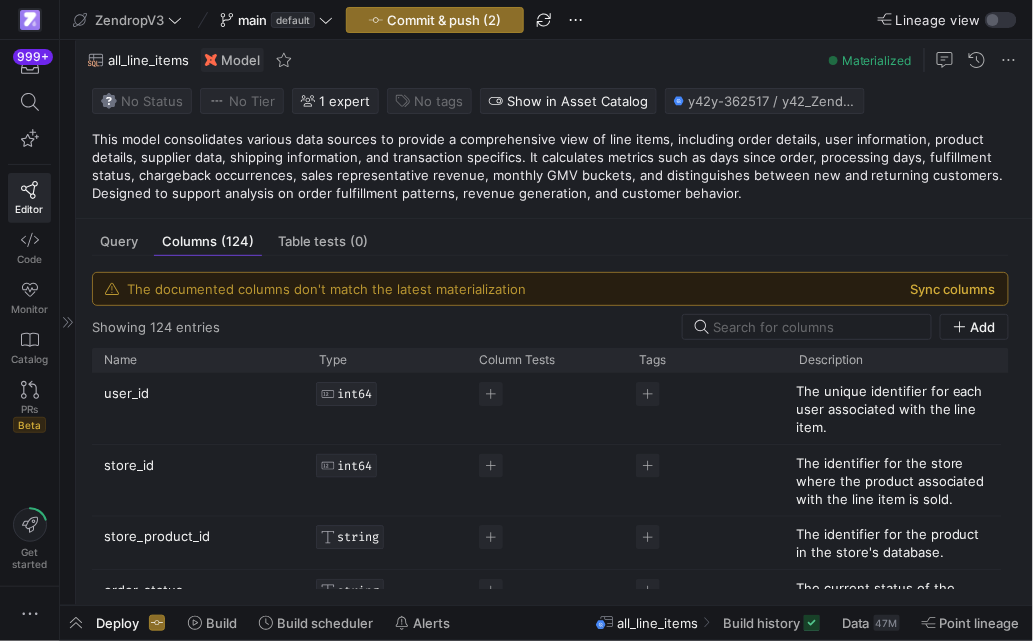 click on "Sync columns" 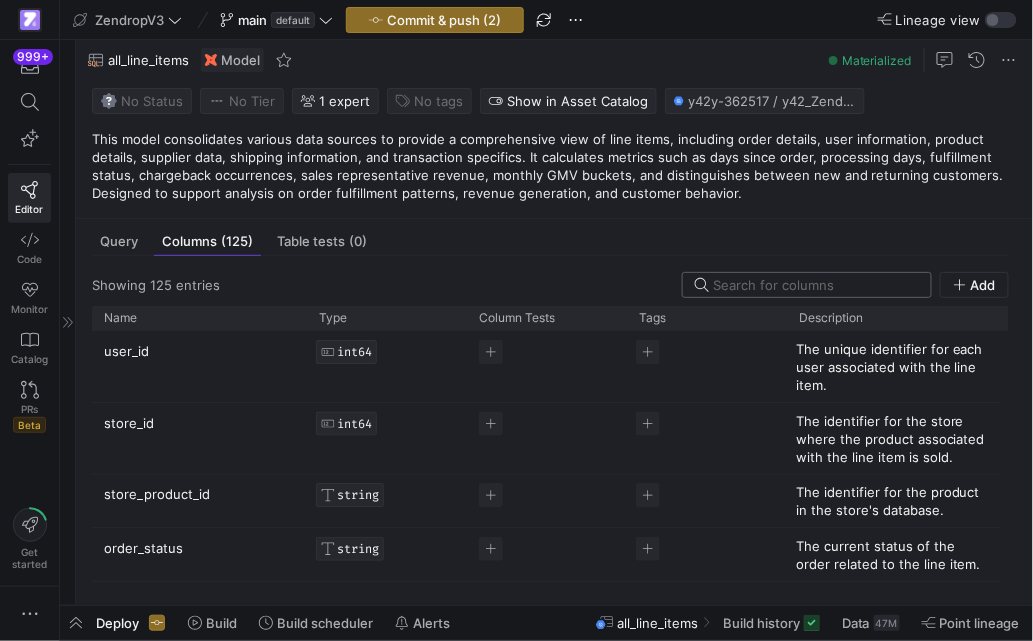 click at bounding box center [816, 285] 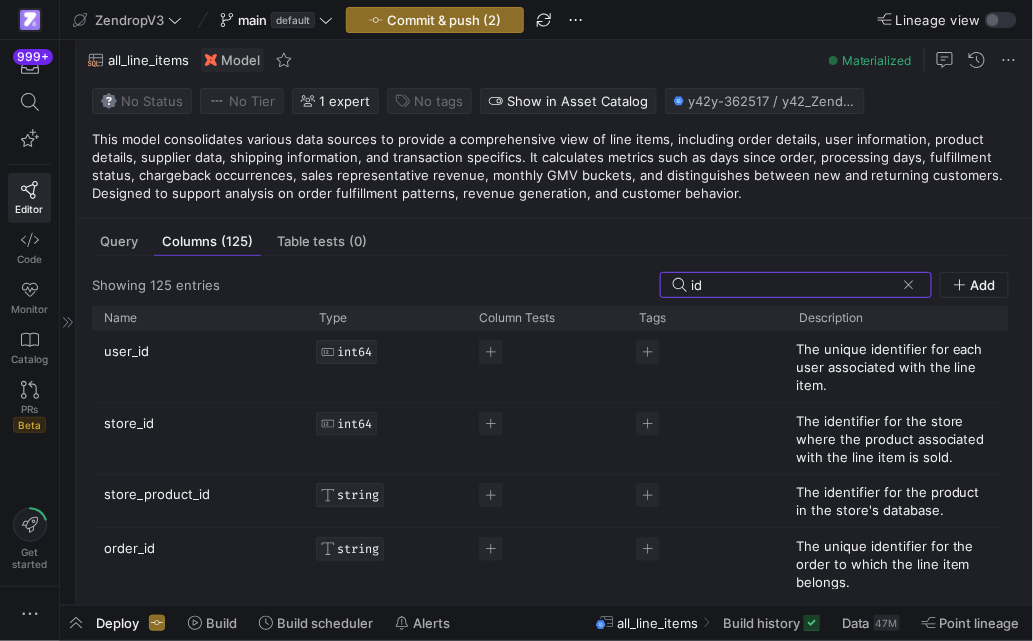 scroll, scrollTop: 1211, scrollLeft: 0, axis: vertical 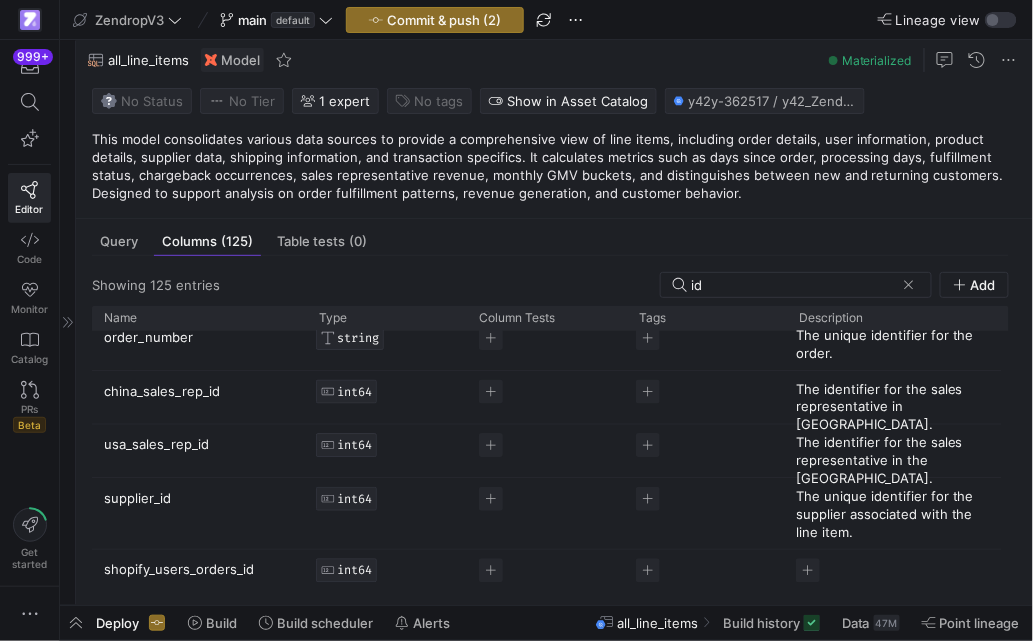 click on "shopify_users_orders_id" 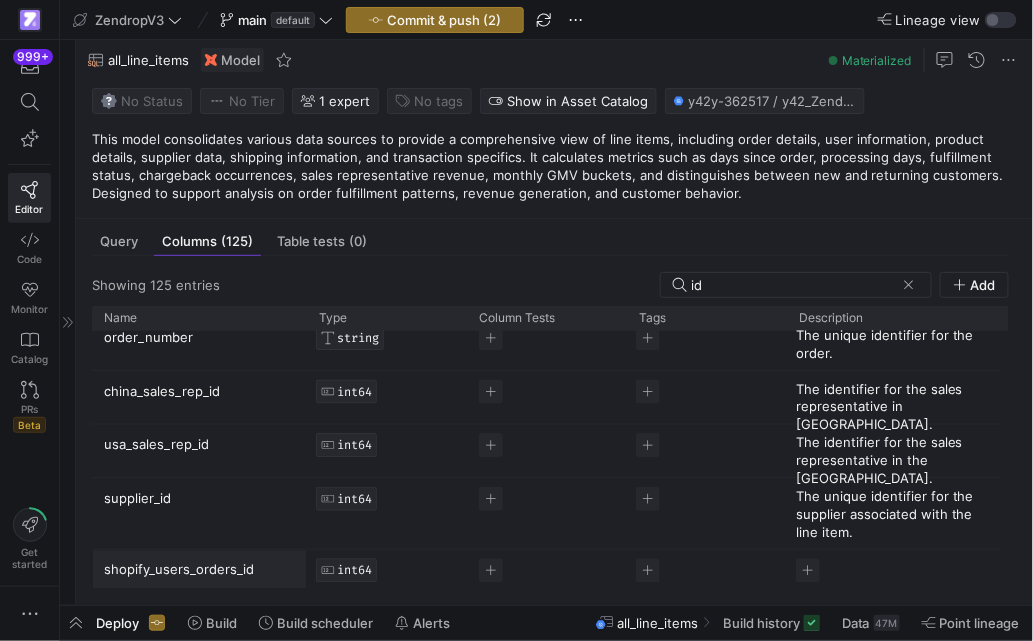 click on "shopify_users_orders_id" at bounding box center [189, 569] 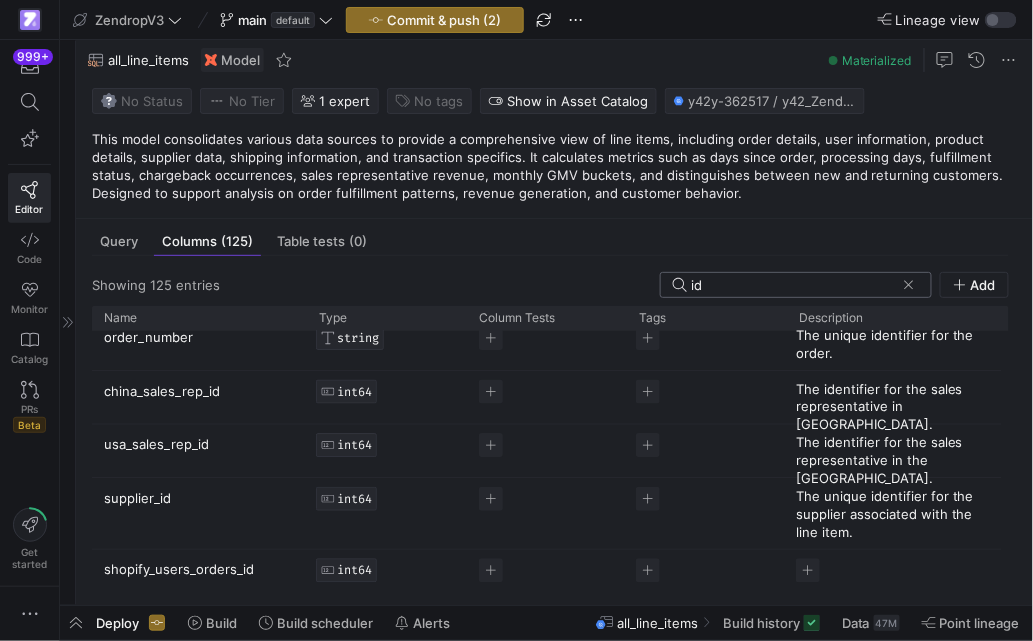 click on "id" at bounding box center [793, 285] 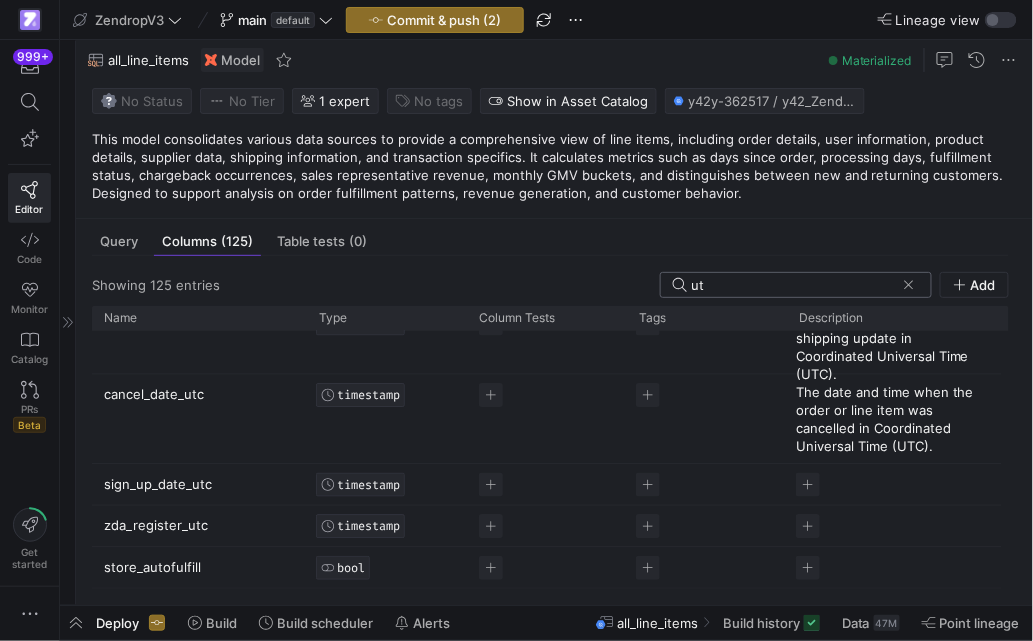 scroll, scrollTop: 635, scrollLeft: 0, axis: vertical 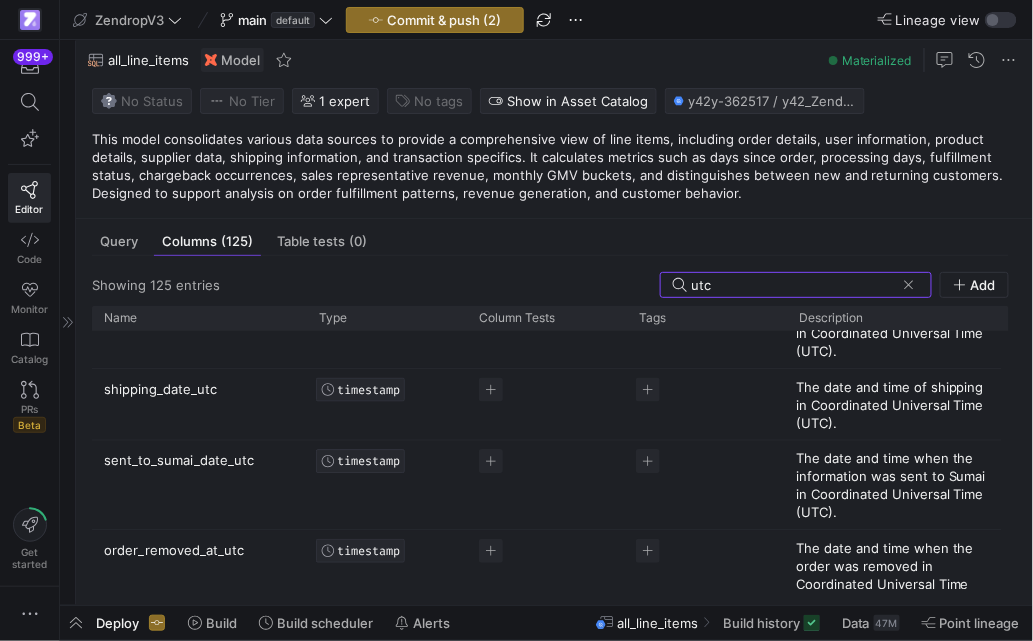 click on "sent_to_sumai_date_utc" 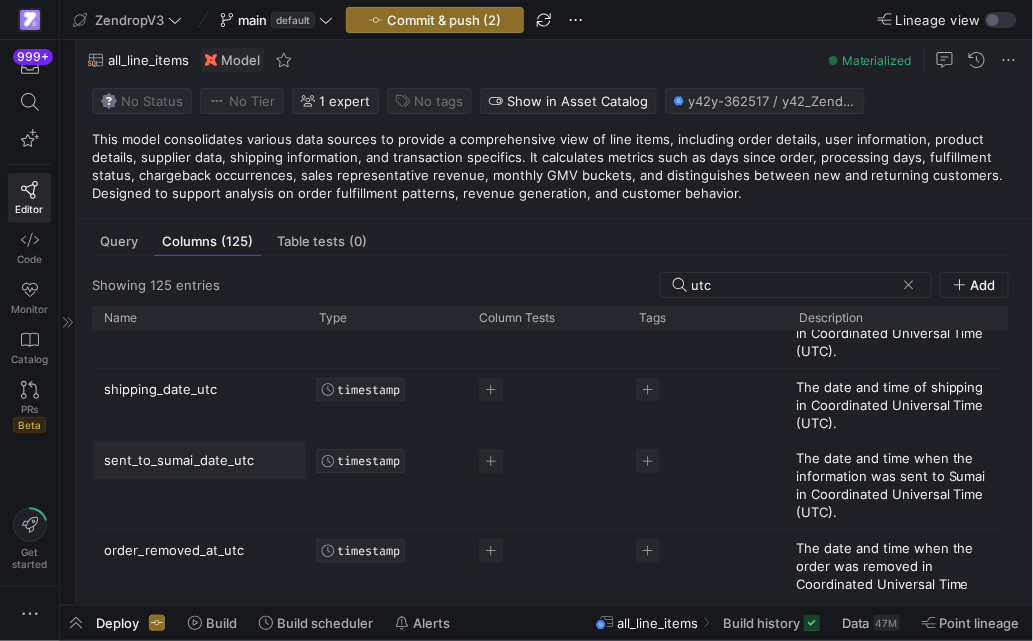 click on "sent_to_sumai_date_utc" at bounding box center (189, 460) 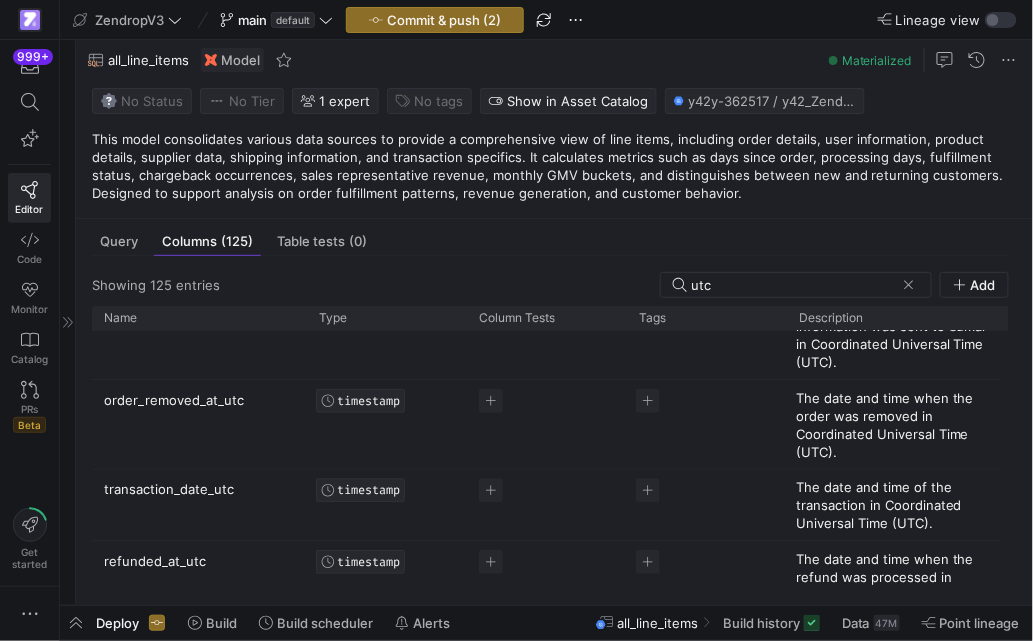 click on "transaction_date_utc" 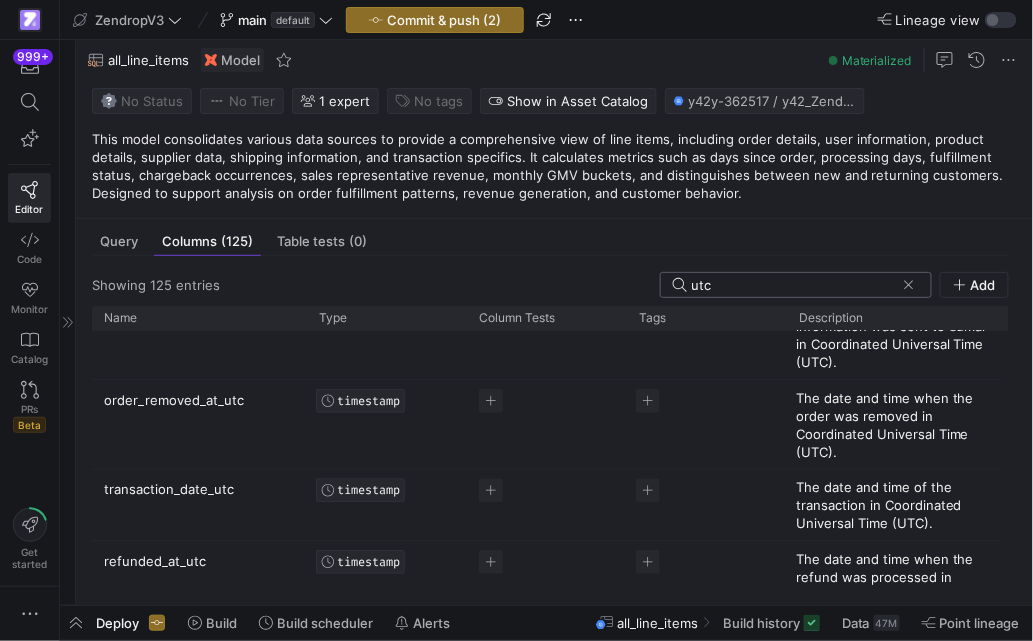 click on "utc" at bounding box center [793, 285] 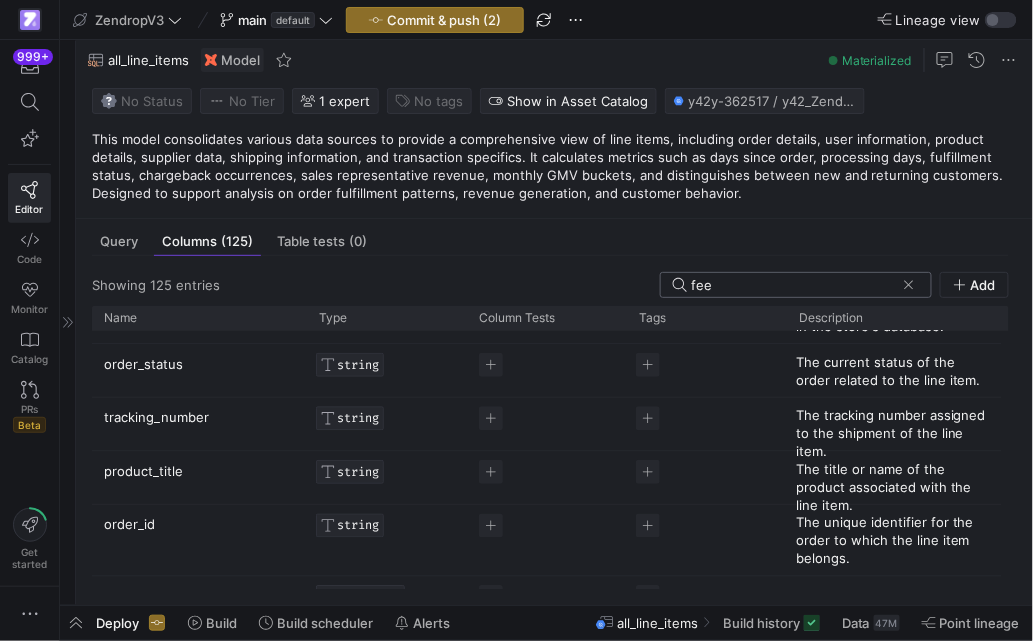 scroll, scrollTop: 0, scrollLeft: 0, axis: both 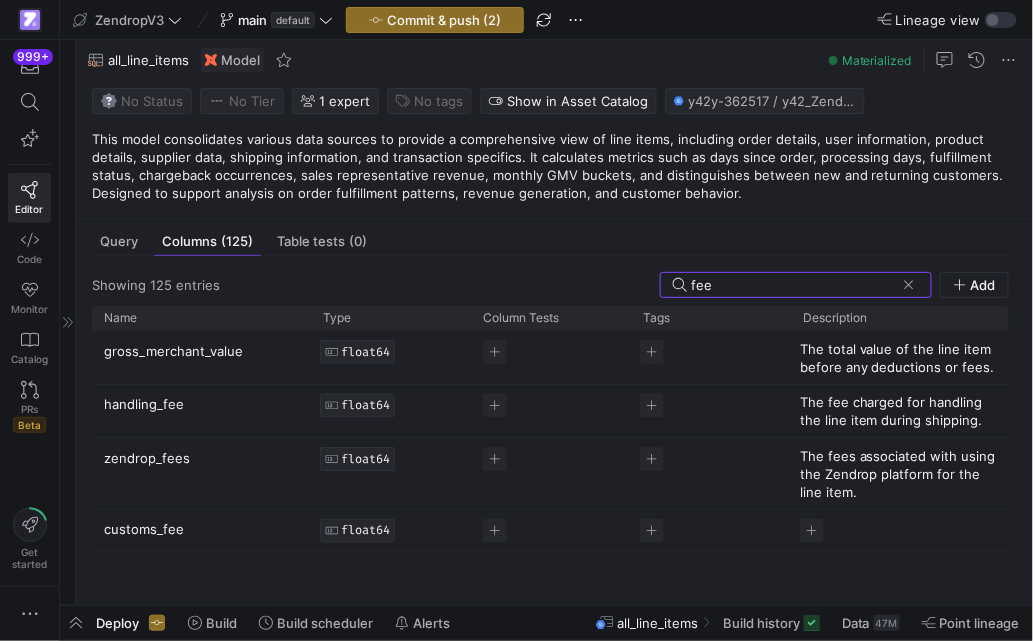 type on "fee" 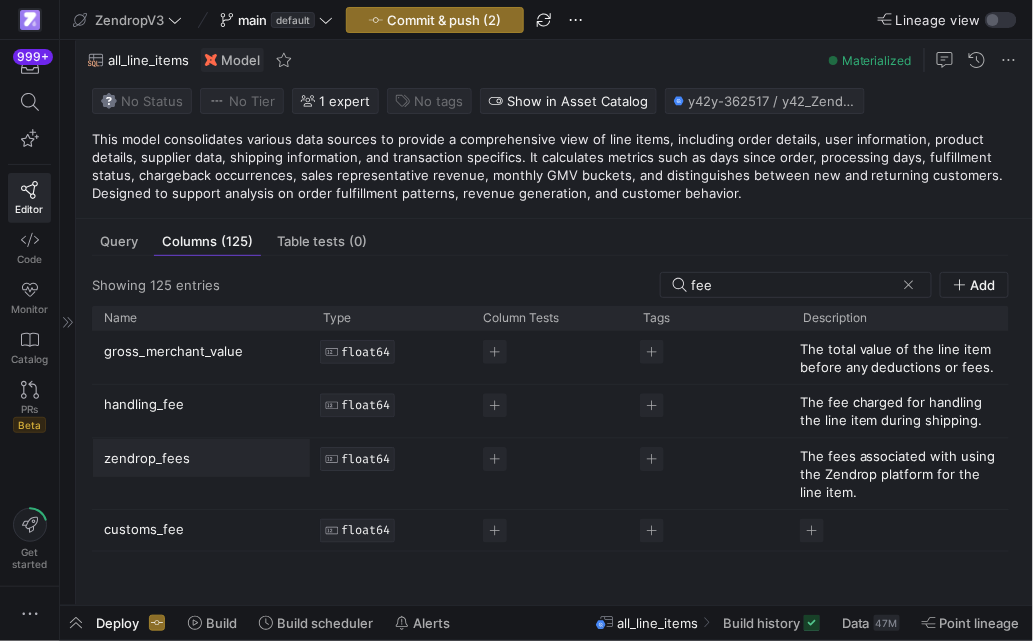 scroll, scrollTop: 0, scrollLeft: 0, axis: both 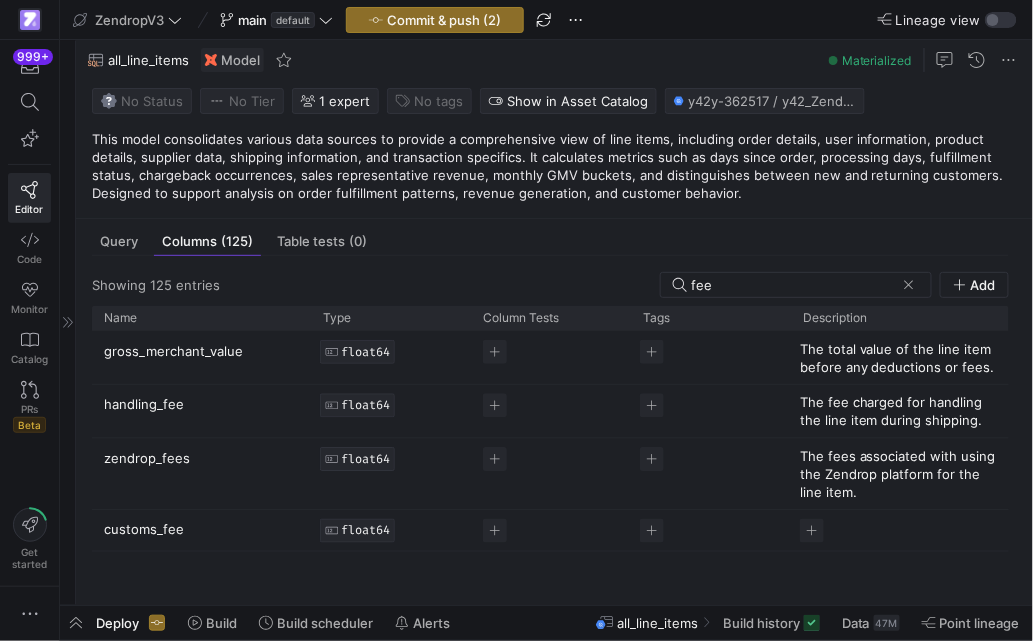 click on "handling_fee" 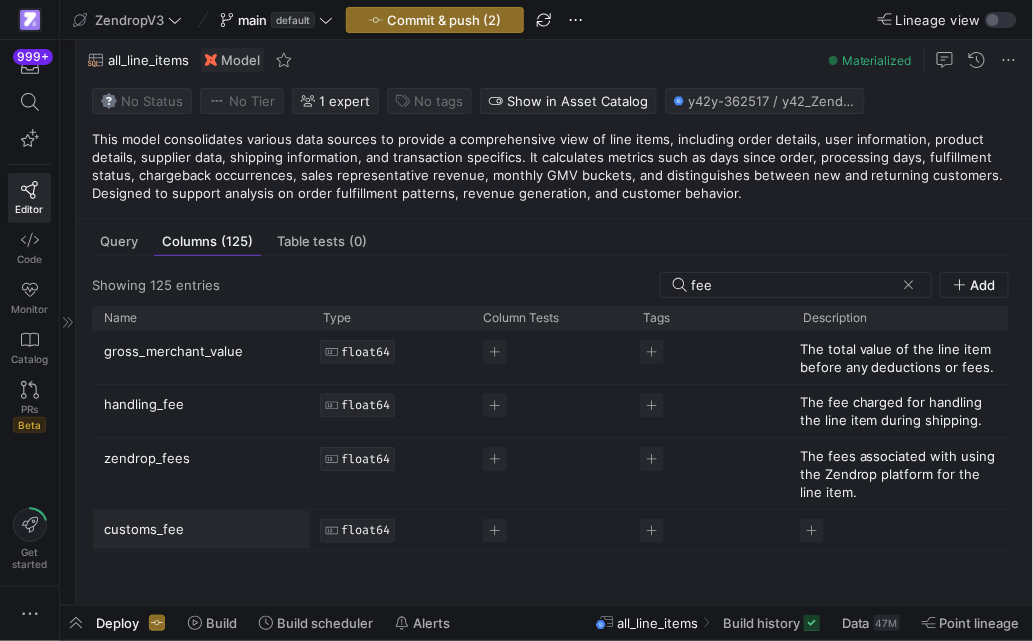 click on "customs_fee" at bounding box center [191, 530] 